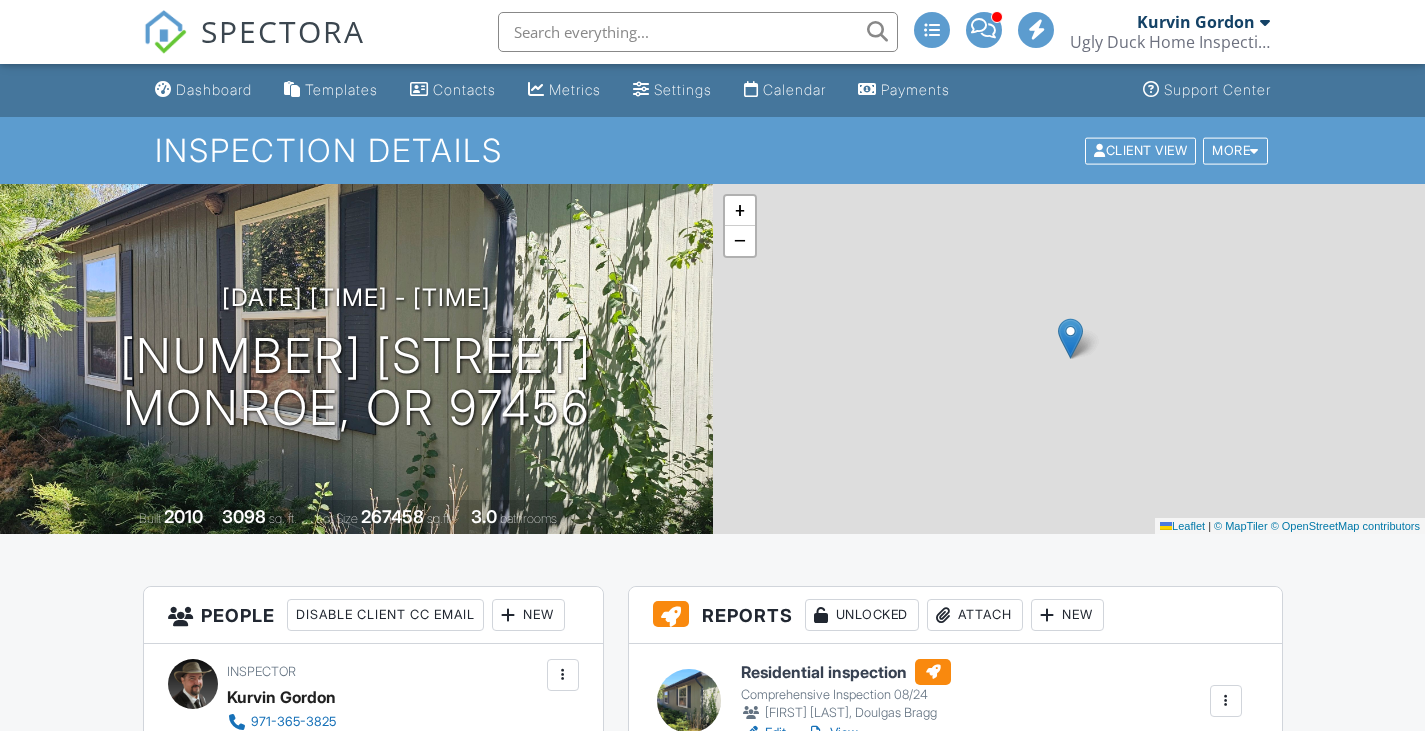 scroll, scrollTop: 0, scrollLeft: 0, axis: both 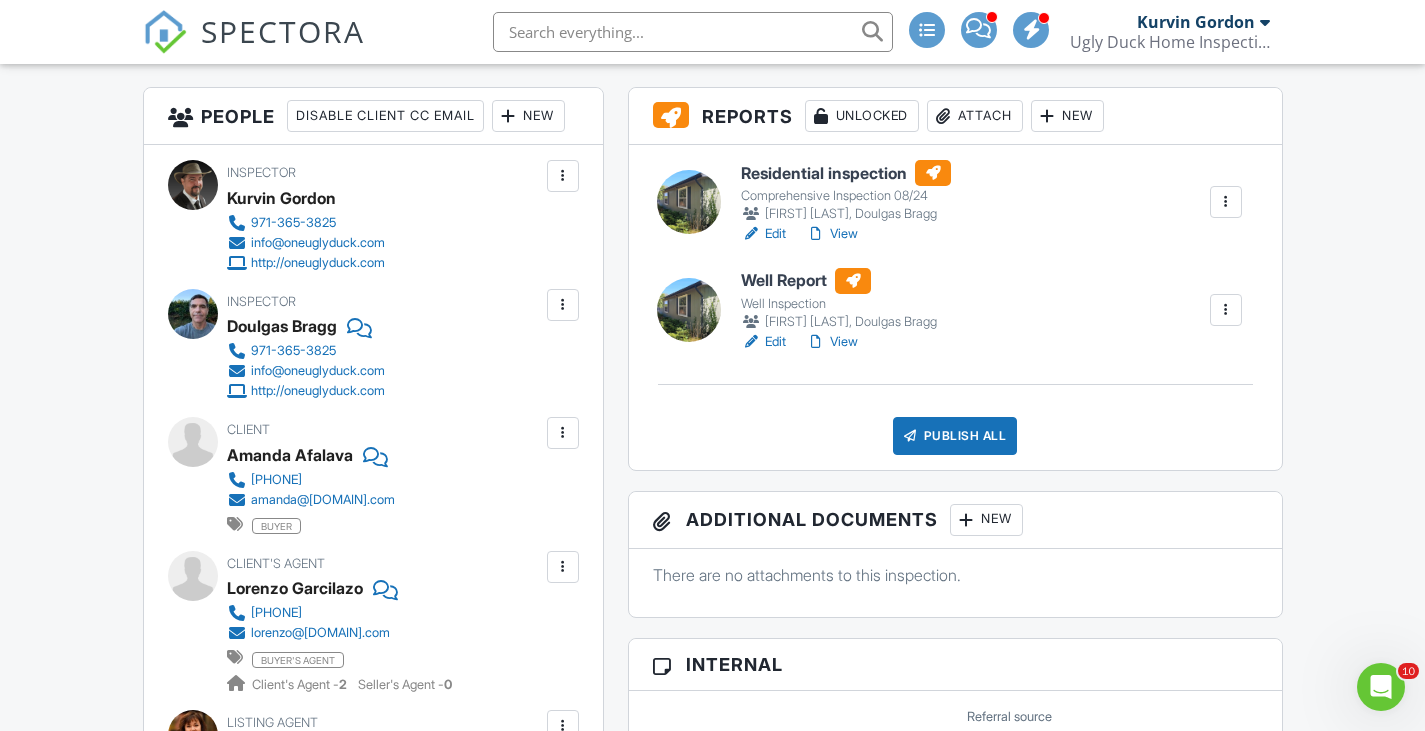 click on "Residential inspection" at bounding box center [846, 173] 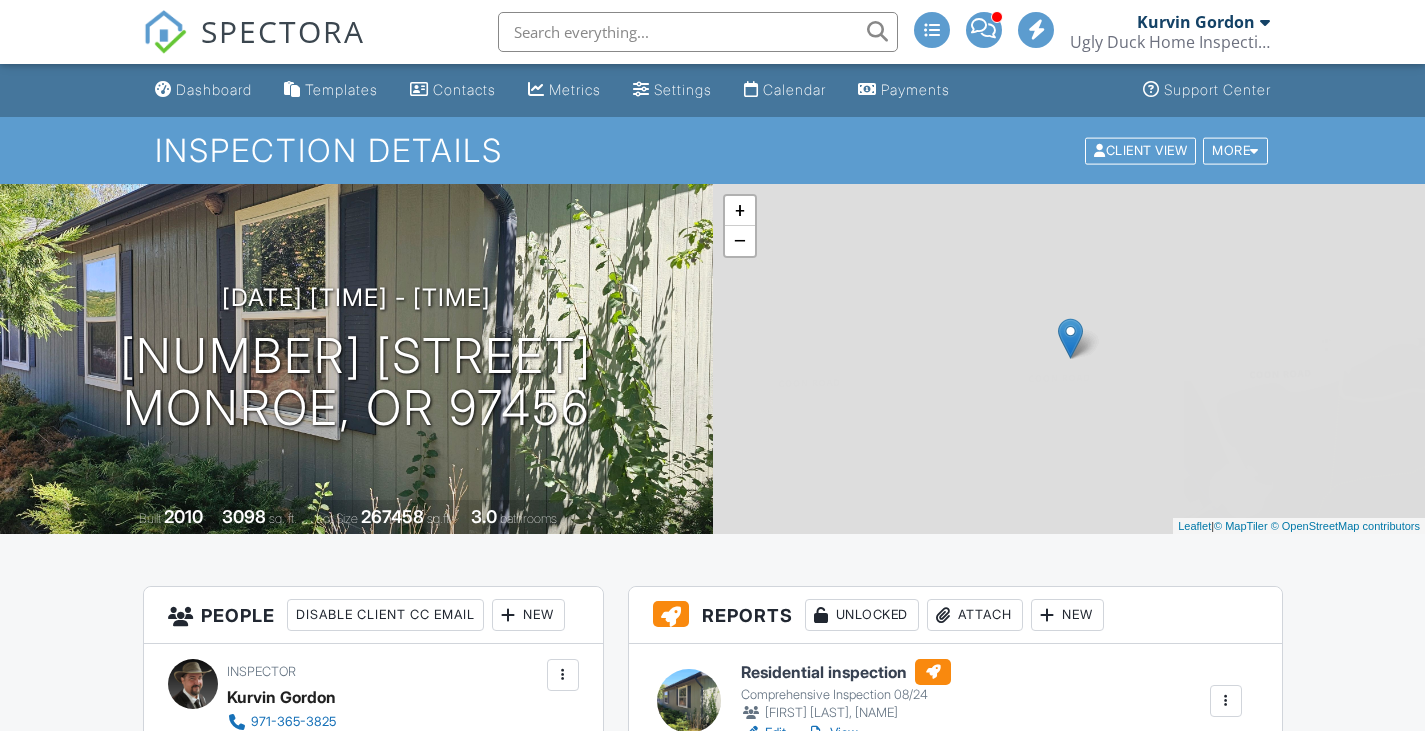 scroll, scrollTop: 0, scrollLeft: 0, axis: both 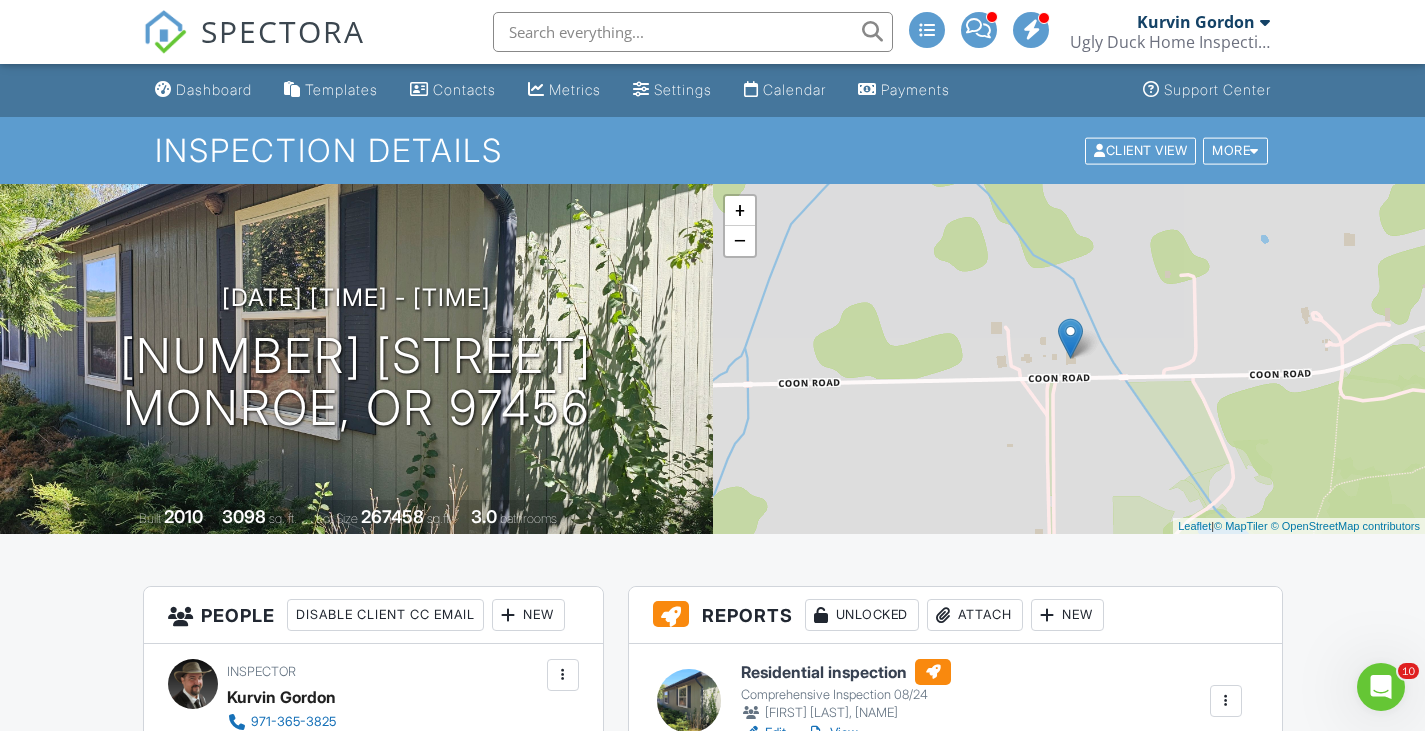 click on "Dashboard
Templates
Contacts
Metrics
Settings
Calendar
Payments
Support Center
Inspection Details
Client View
More
Property Details
Reschedule
Reorder / Copy
Share
Cancel
Delete
Print Order
Convert to V9
View Change Log
08/02/2025 11:30 am
- 3:00 pm
25543 Coon Rd
Monroe, OR 97456
Built
2010
3098
sq. ft.
Lot Size
267458
sq.ft.
3.0
bathrooms
+ − Leaflet  |  © MapTiler   © OpenStreetMap contributors
All emails and texts are disabled for this inspection!
All emails and texts have been disabled for this inspection. This may have happened due to someone manually disabling them or this inspection being unconfirmed when it was scheduled. To re-enable emails and texts for this inspection, click the button below." at bounding box center (712, 2751) 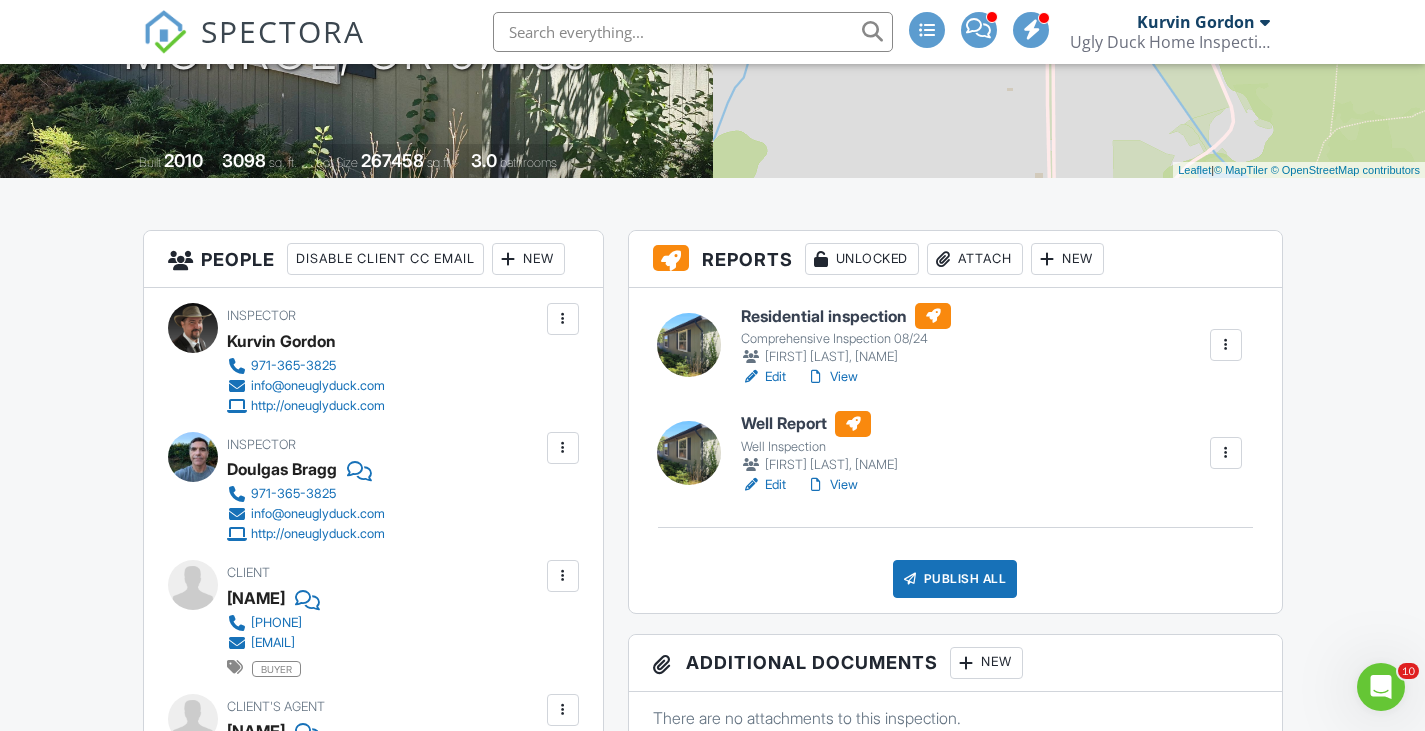 scroll, scrollTop: 364, scrollLeft: 0, axis: vertical 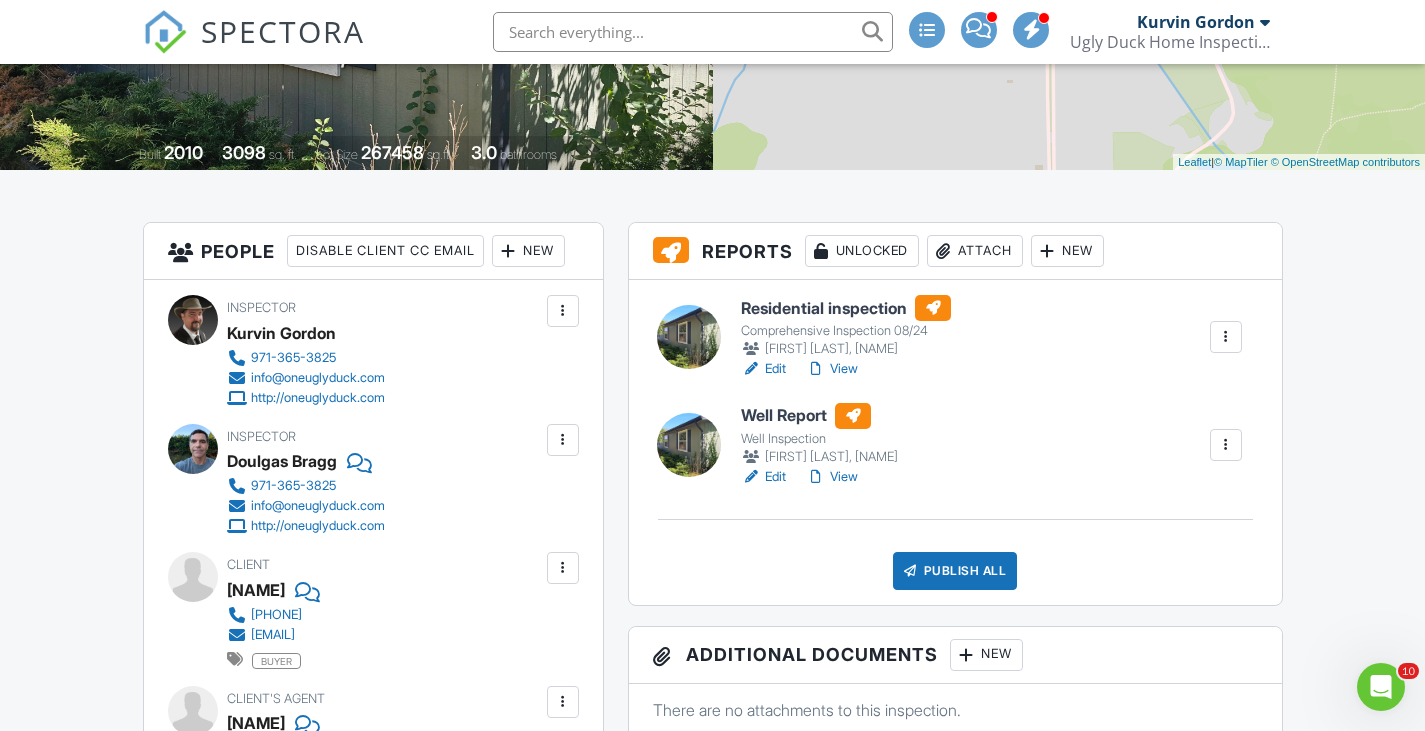 click on "Residential inspection" at bounding box center [846, 308] 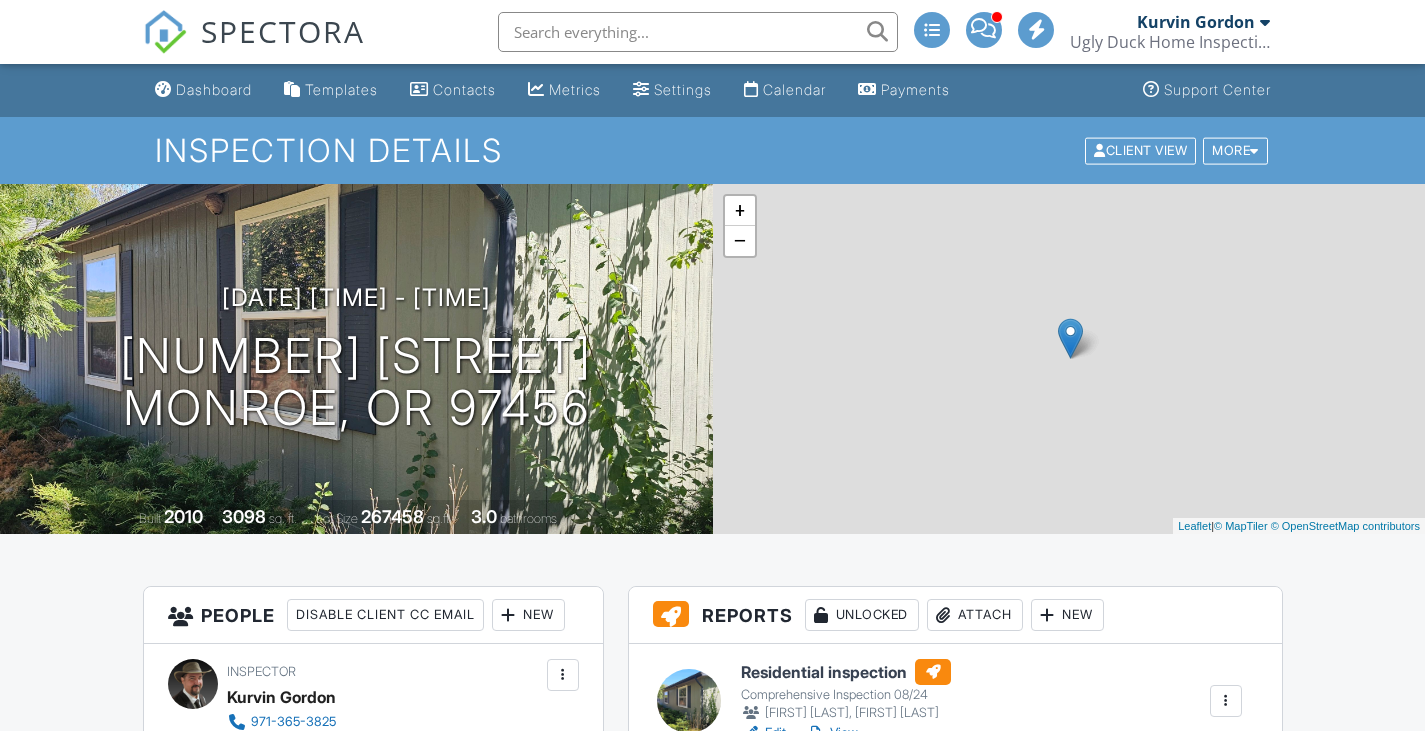 scroll, scrollTop: 0, scrollLeft: 0, axis: both 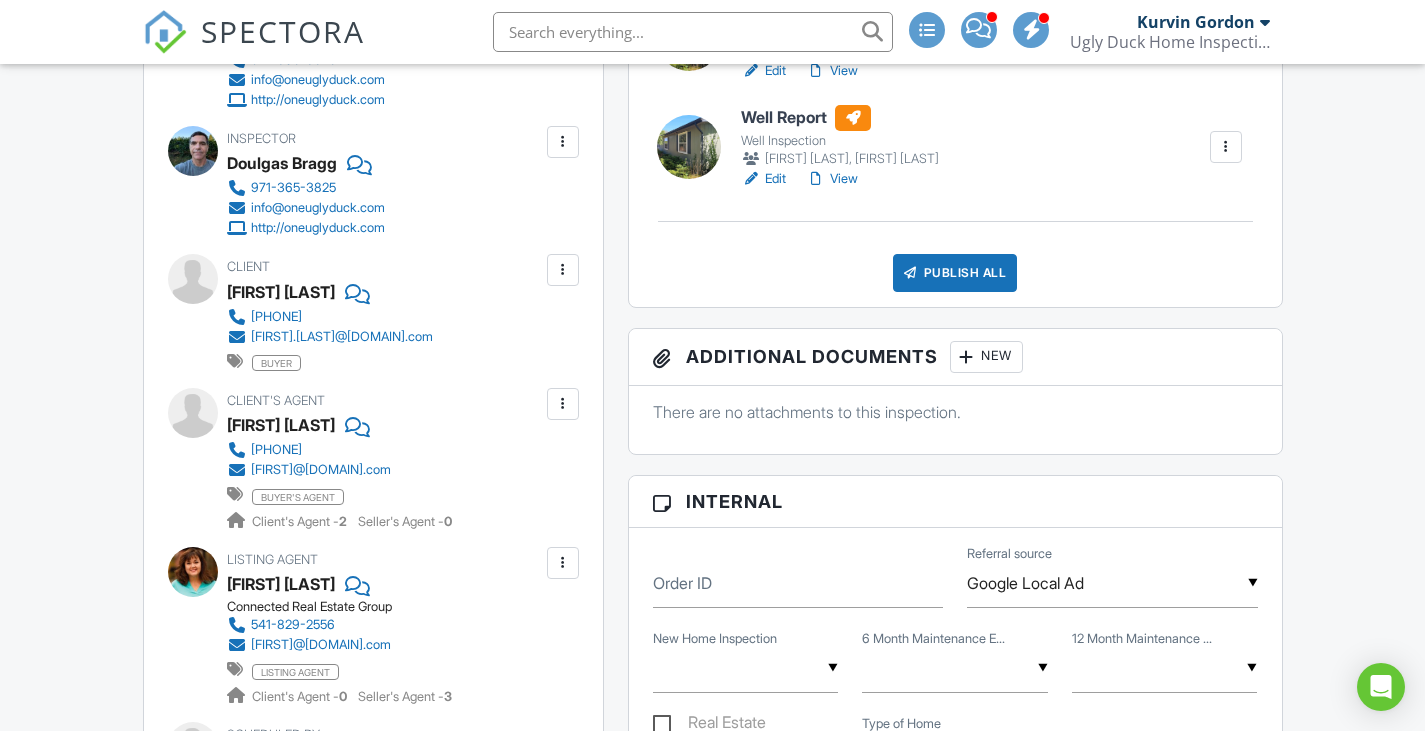 click on "Publish All" at bounding box center [955, 273] 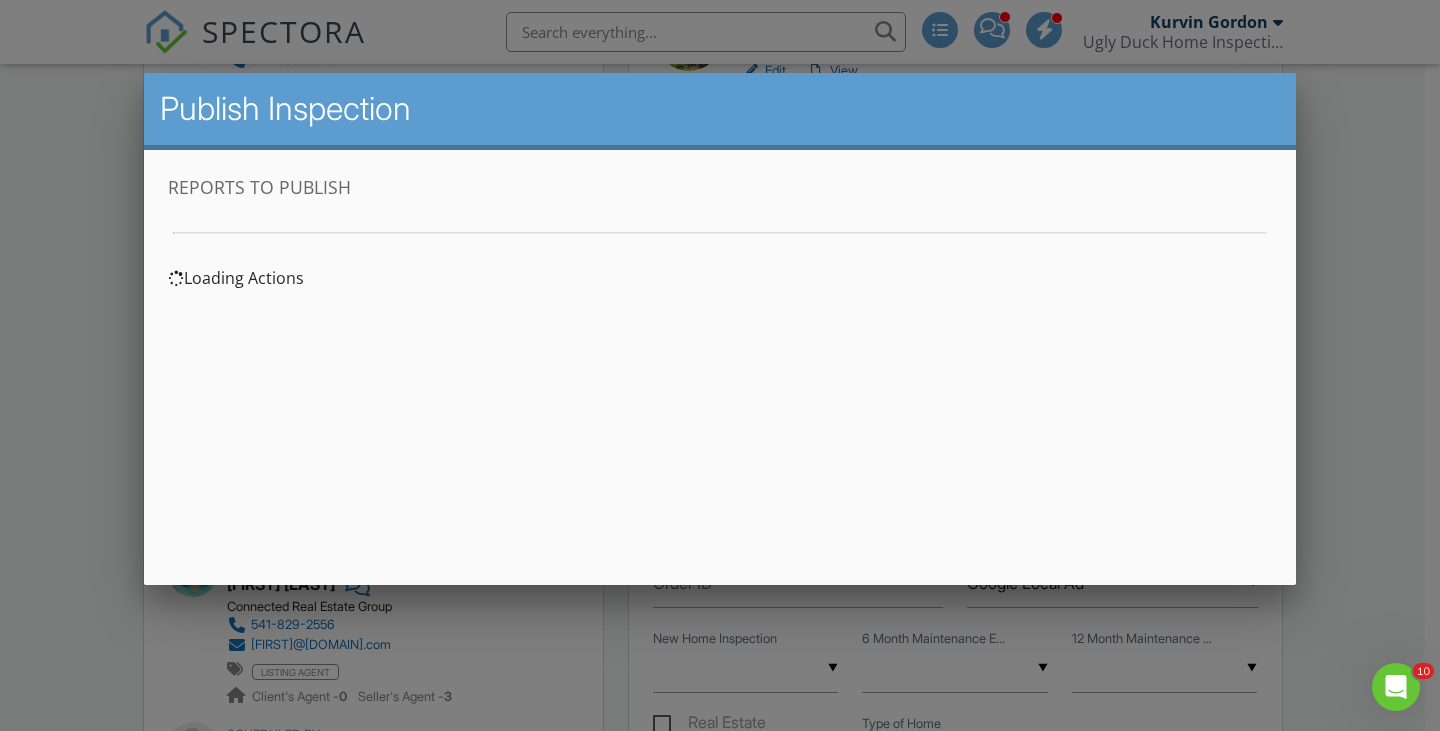 scroll, scrollTop: 0, scrollLeft: 0, axis: both 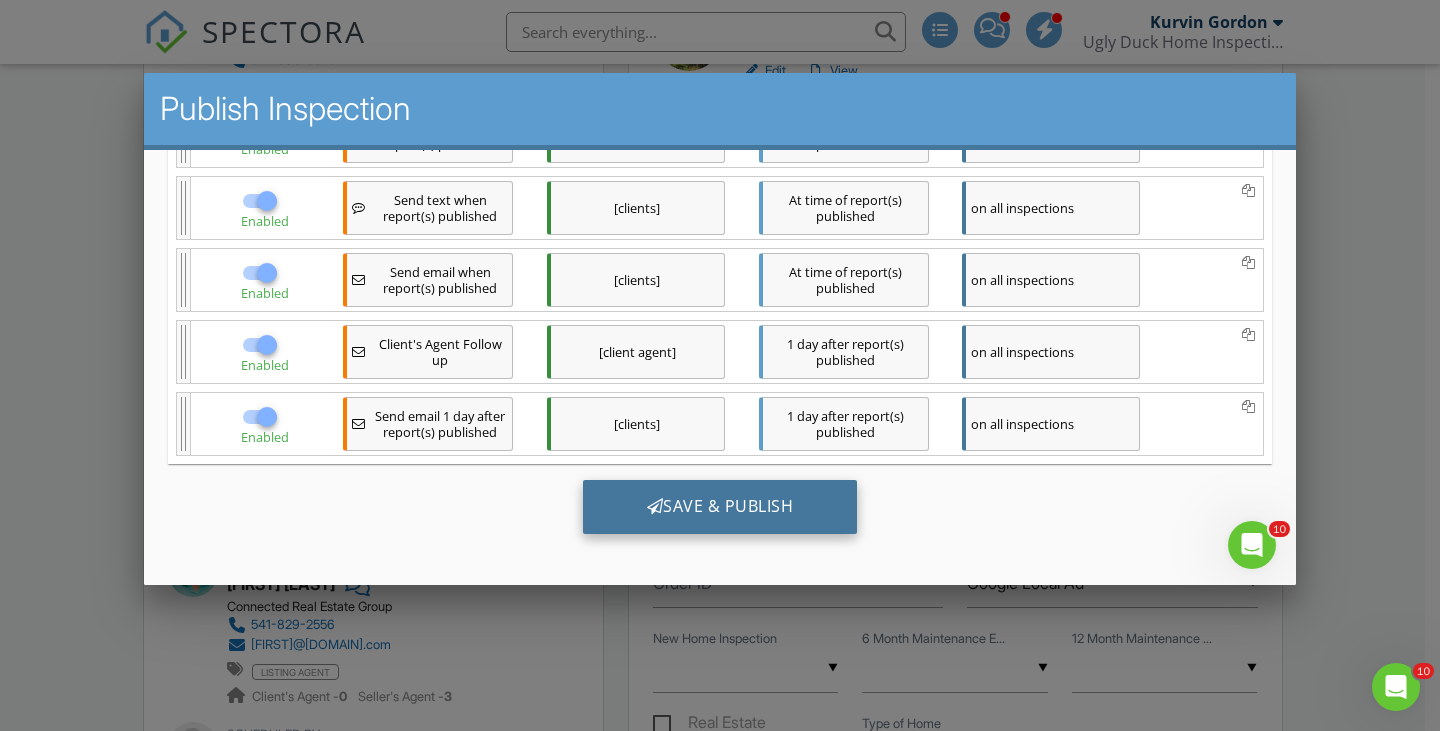 click on "Save & Publish" at bounding box center [720, 507] 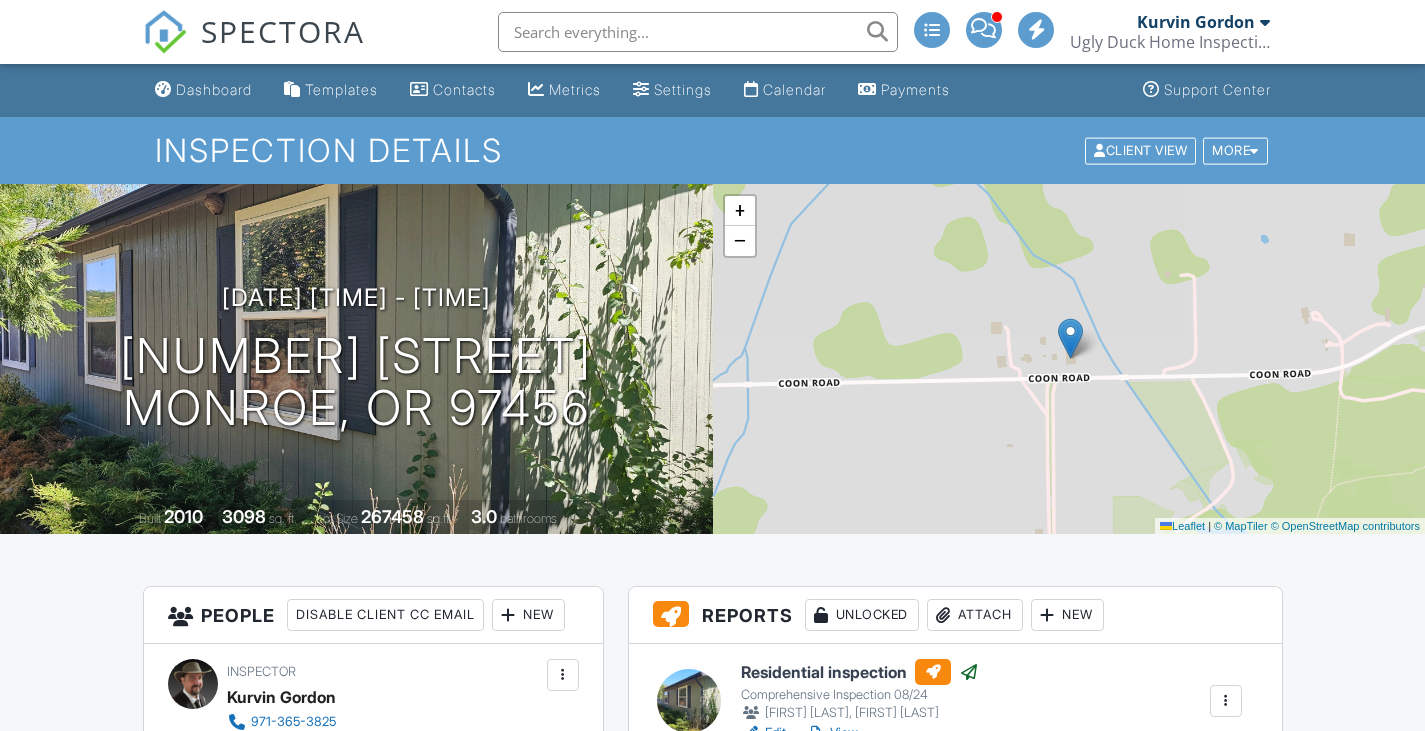 scroll, scrollTop: 848, scrollLeft: 0, axis: vertical 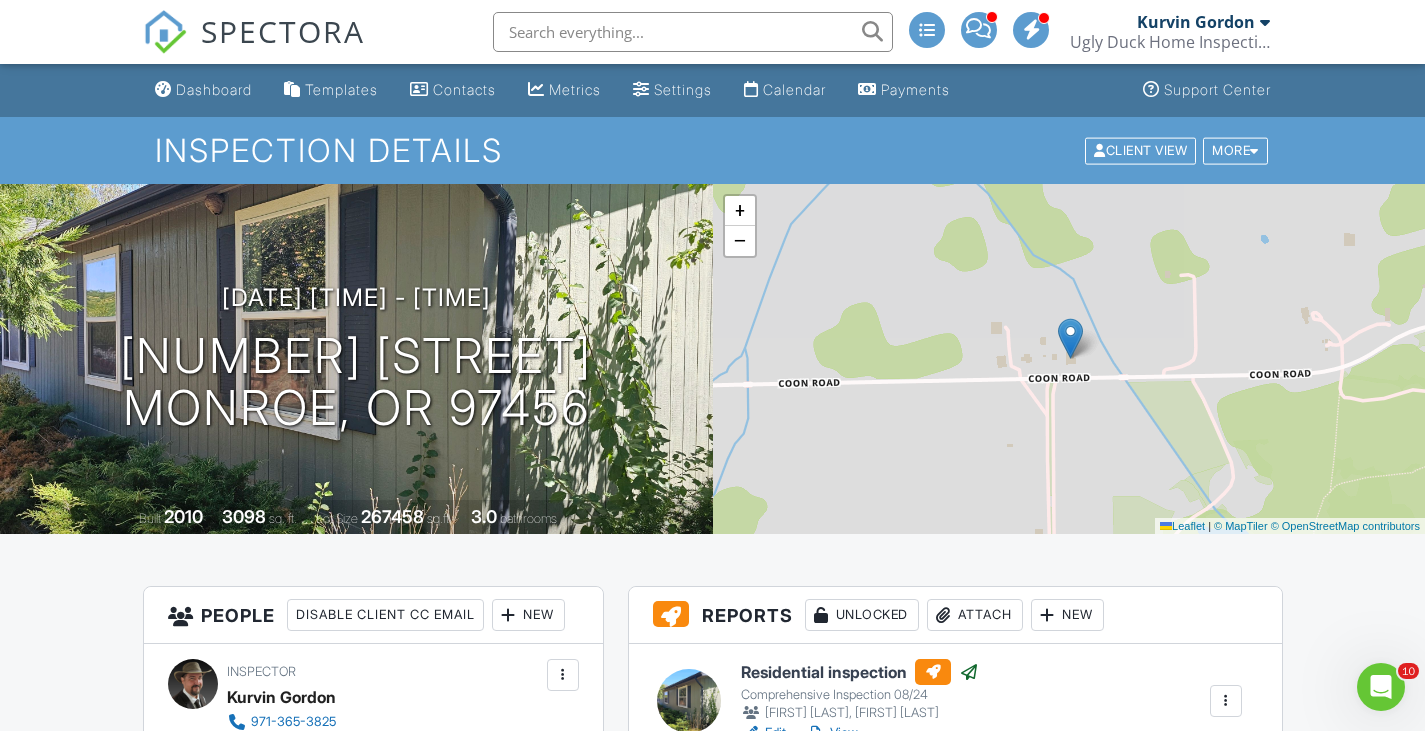 click at bounding box center (693, 32) 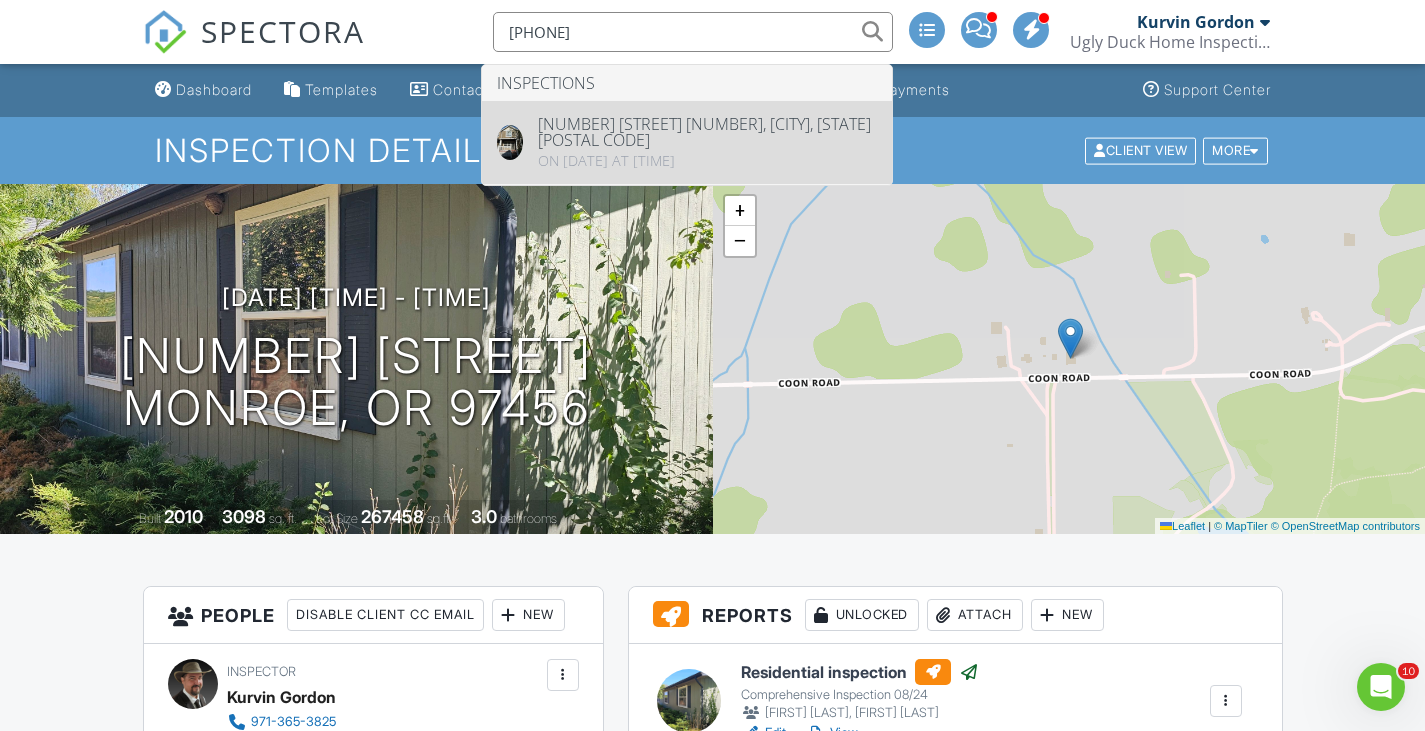 type on "[PHONE]" 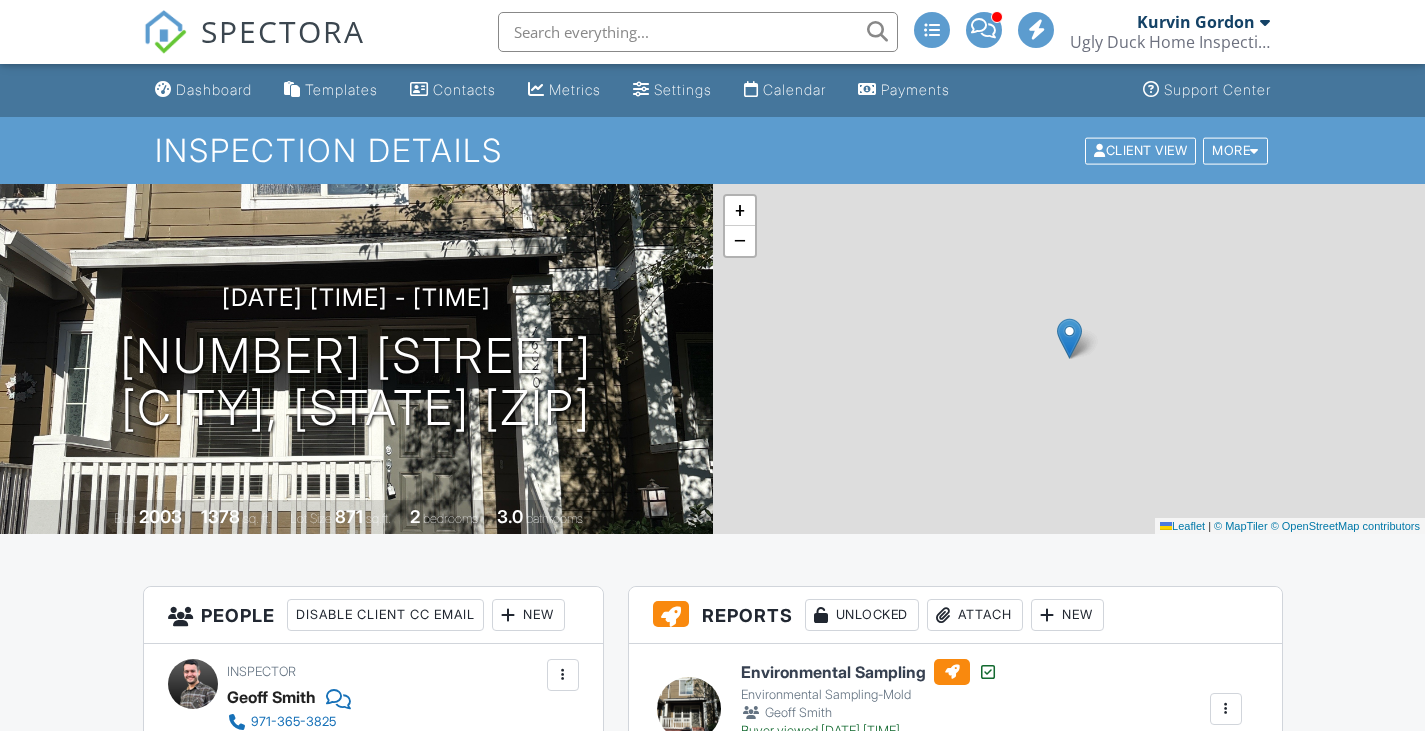 scroll, scrollTop: 0, scrollLeft: 0, axis: both 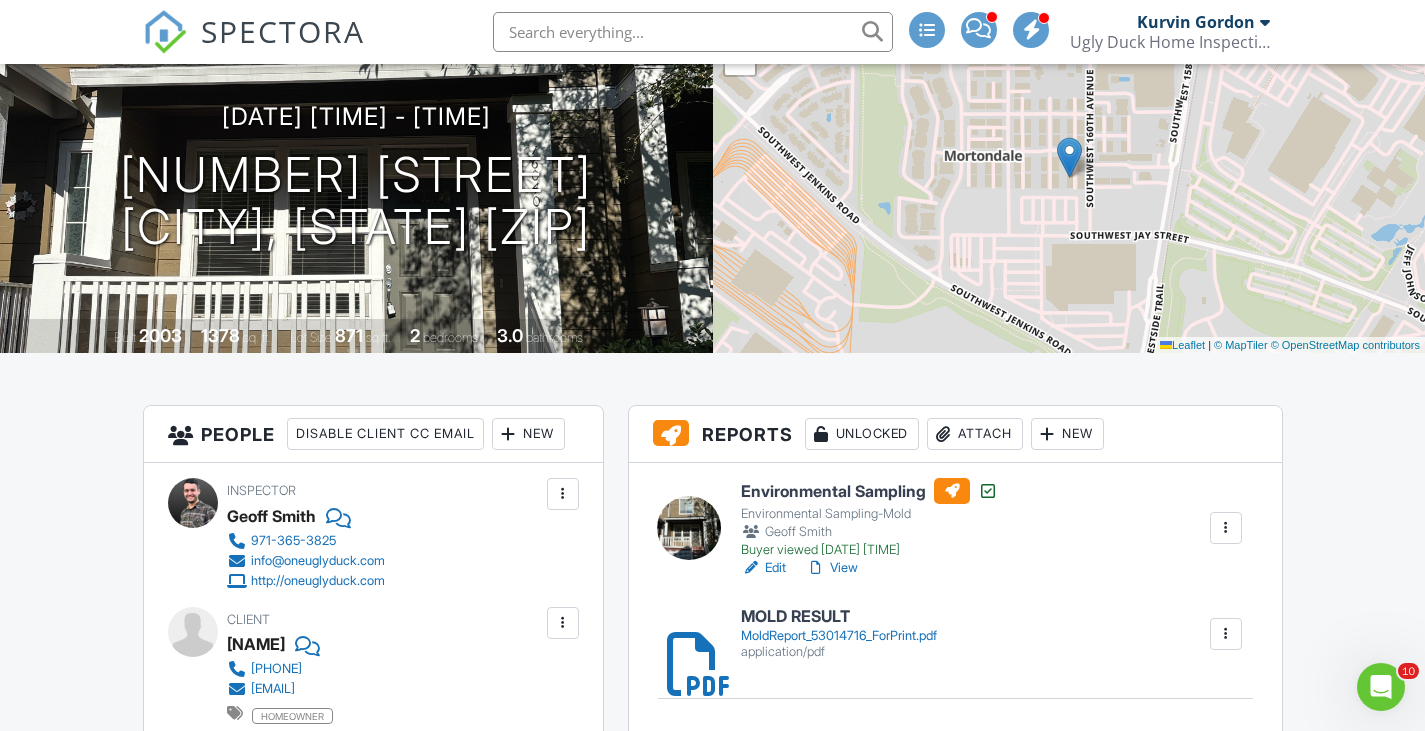 click on "Environmental Sampling" at bounding box center [869, 491] 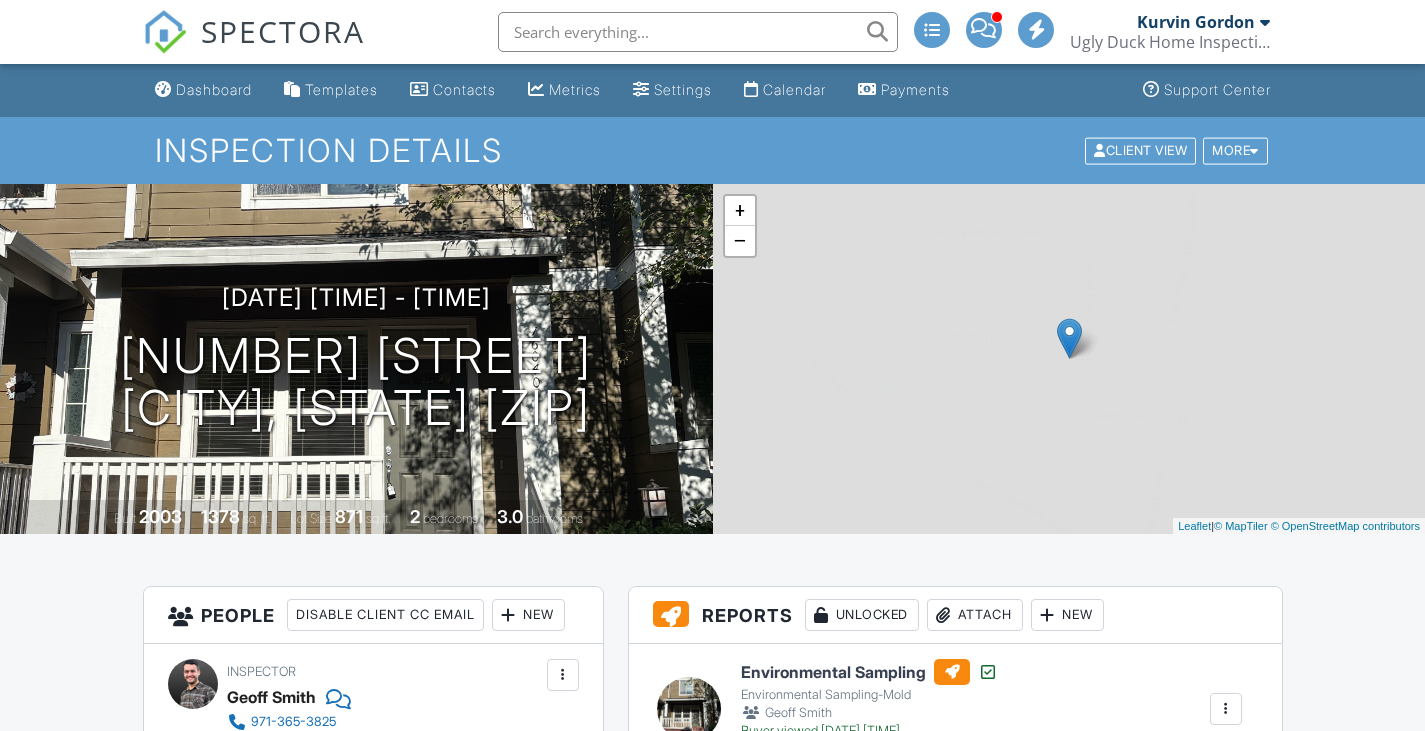 scroll, scrollTop: 0, scrollLeft: 0, axis: both 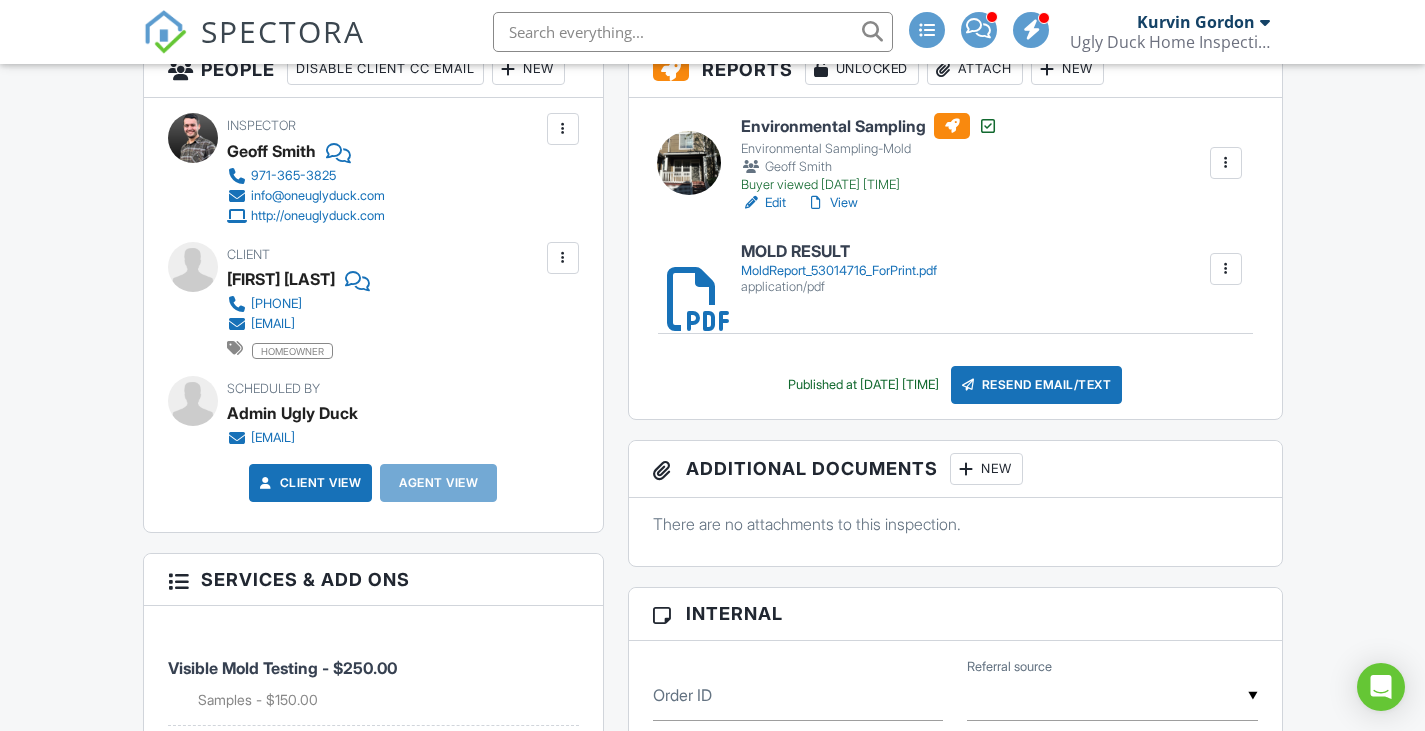 drag, startPoint x: 1433, startPoint y: 51, endPoint x: 1439, endPoint y: 141, distance: 90.199776 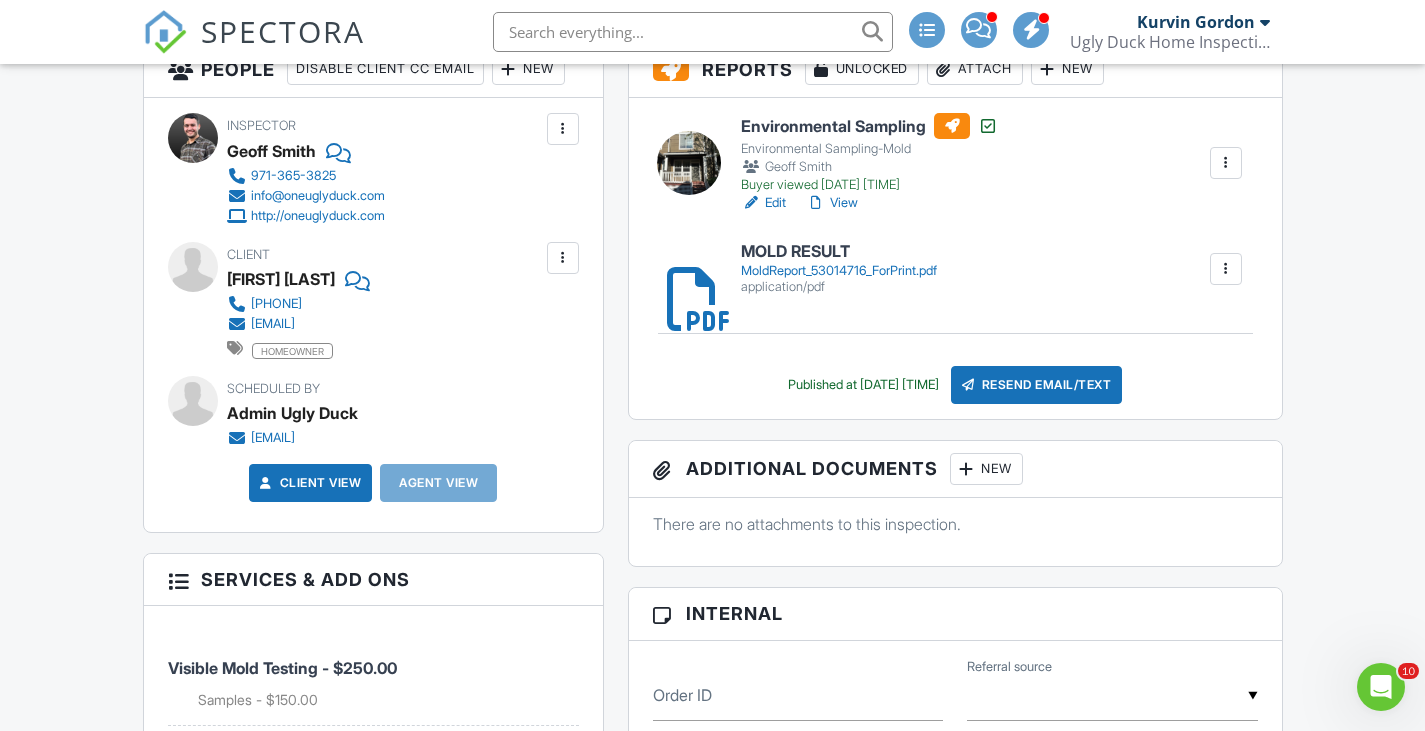 scroll, scrollTop: 0, scrollLeft: 0, axis: both 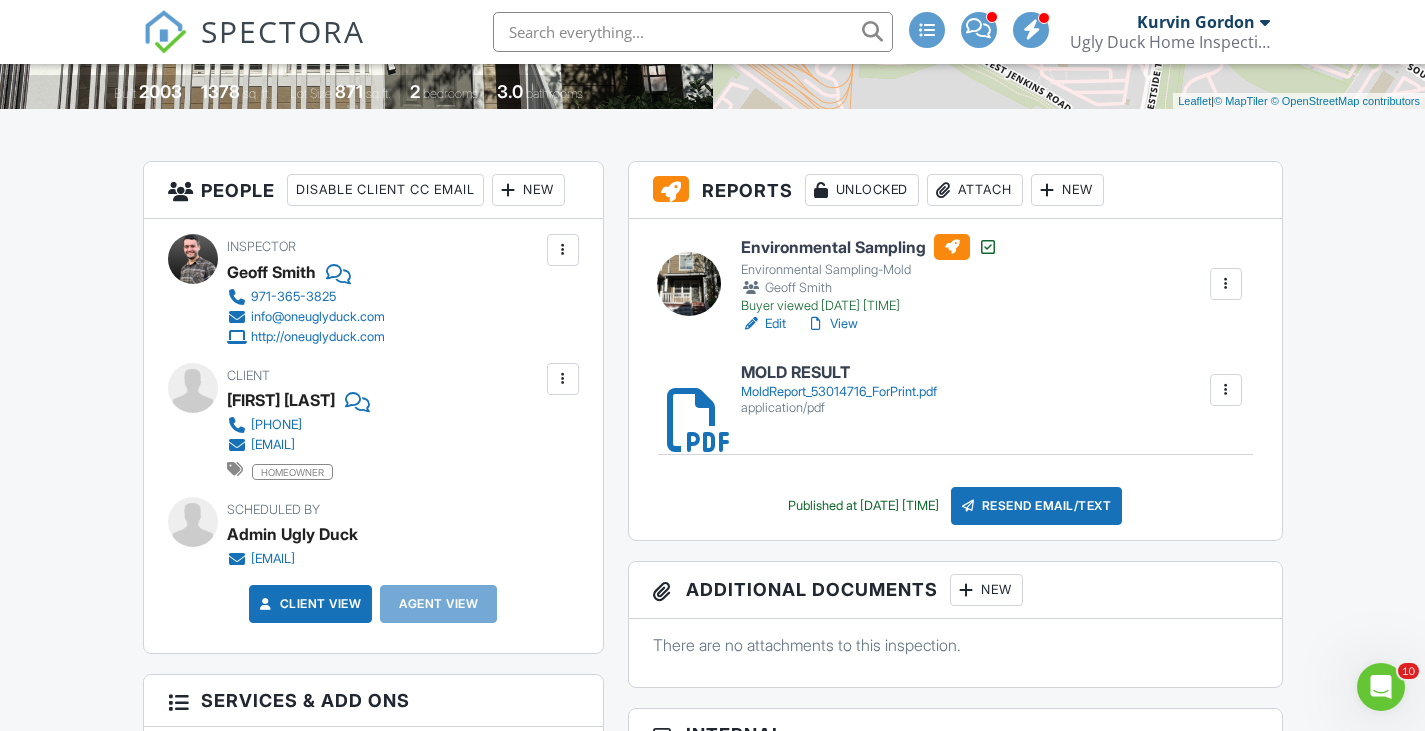 click on "MoldReport_53014716_ForPrint.pdf" at bounding box center [839, 392] 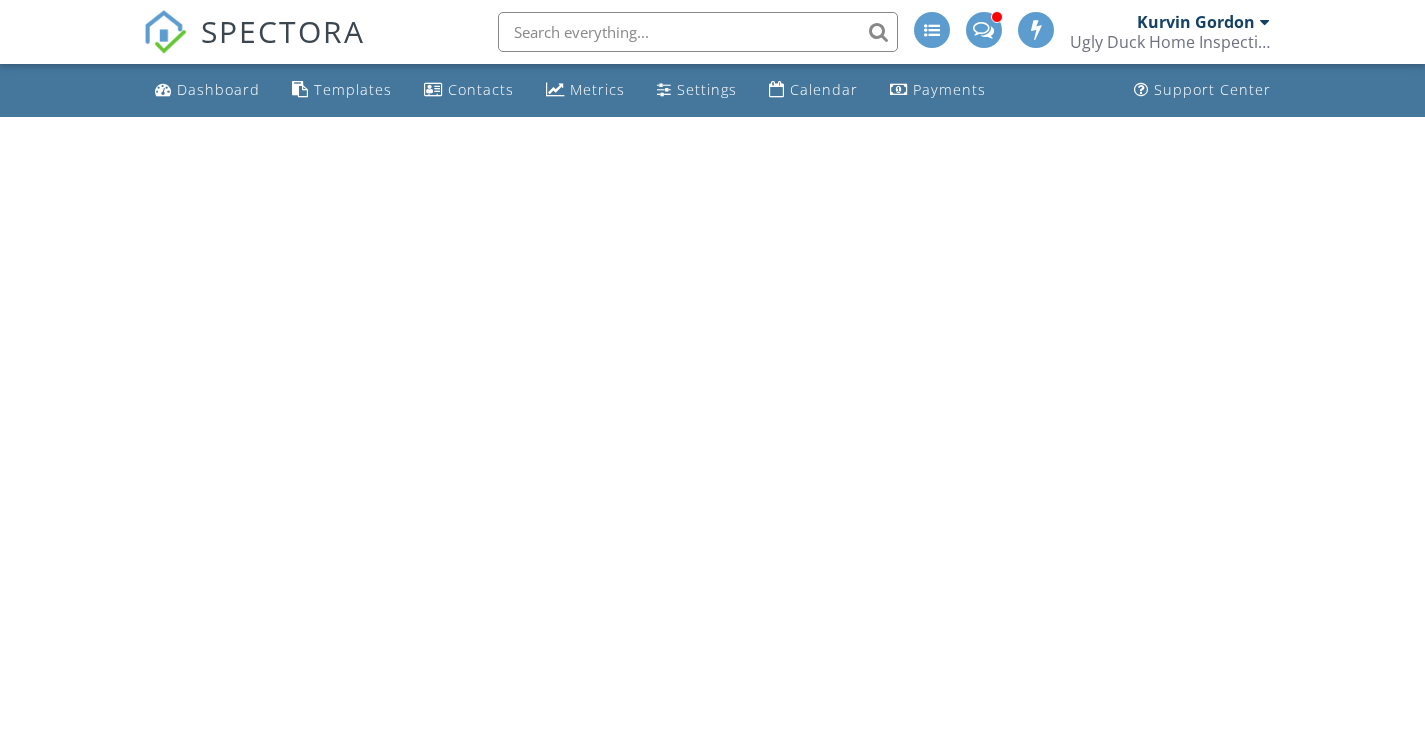 scroll, scrollTop: 0, scrollLeft: 0, axis: both 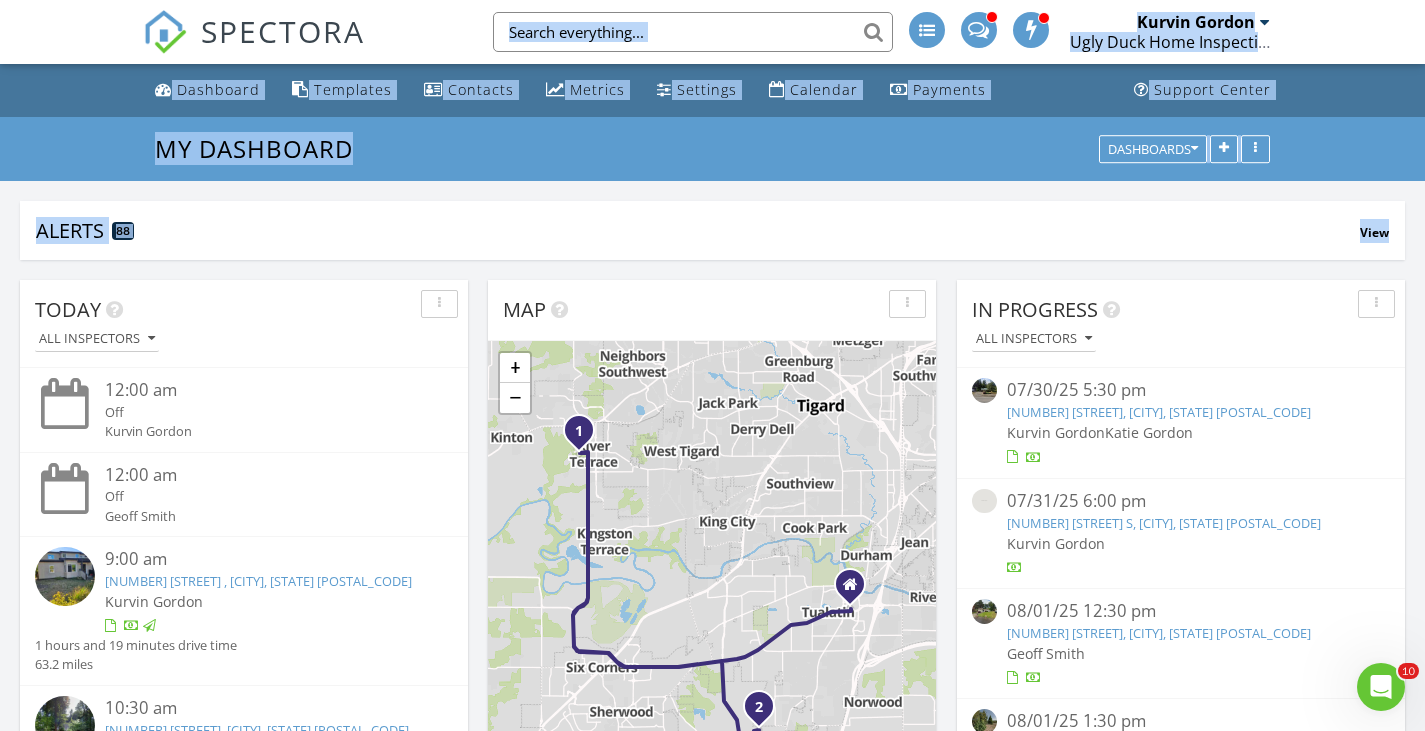 drag, startPoint x: 1423, startPoint y: 61, endPoint x: 1439, endPoint y: 209, distance: 148.86235 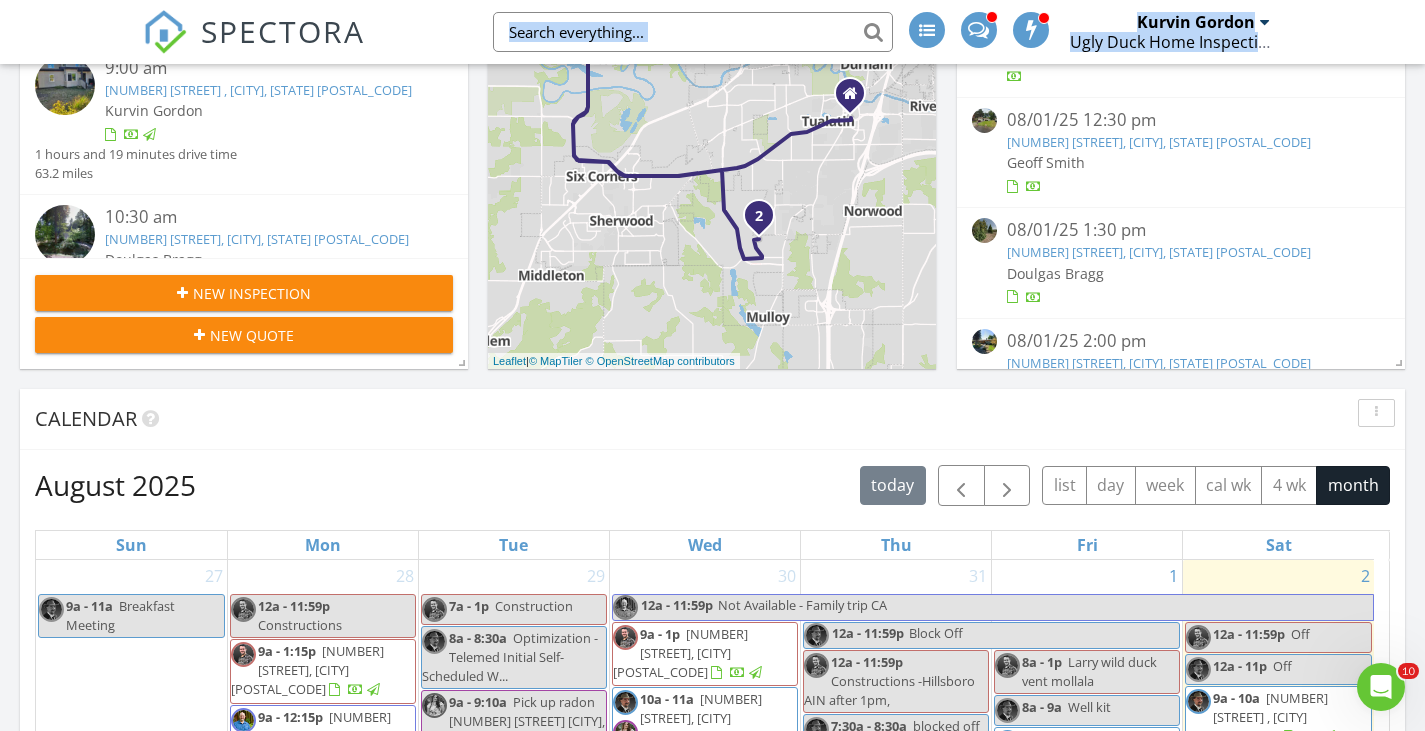 scroll, scrollTop: 493, scrollLeft: 0, axis: vertical 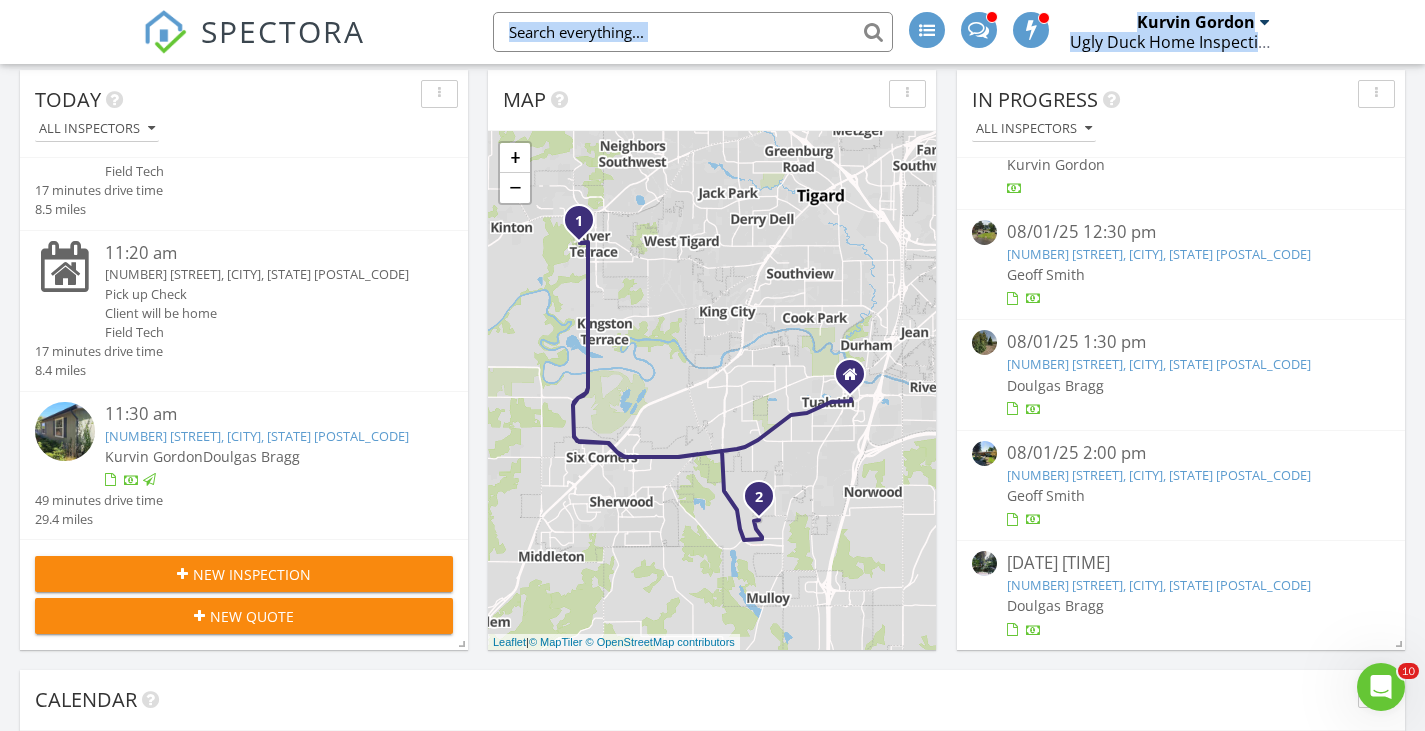 click on "[NUMBER] [STREET], [CITY], [STATE] [POSTAL_CODE]" at bounding box center (257, 436) 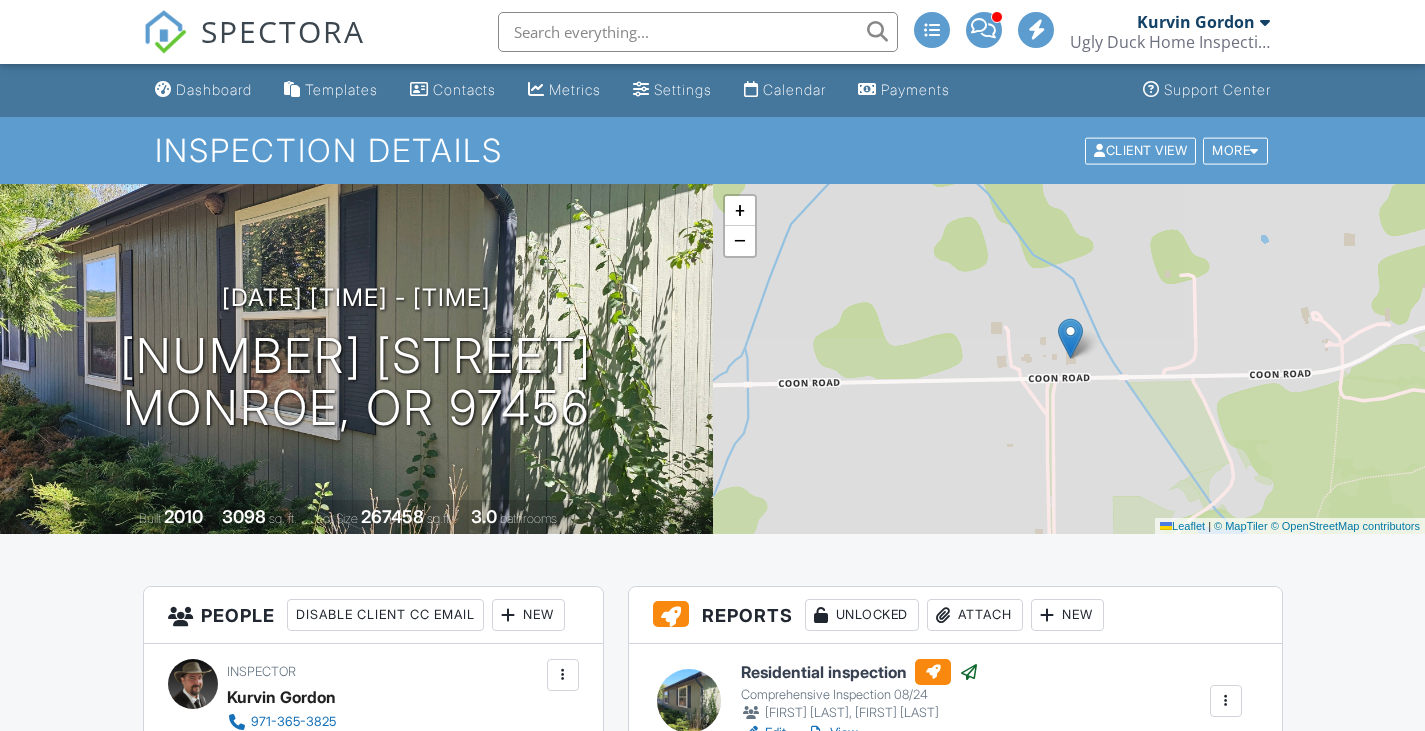 scroll, scrollTop: 0, scrollLeft: 0, axis: both 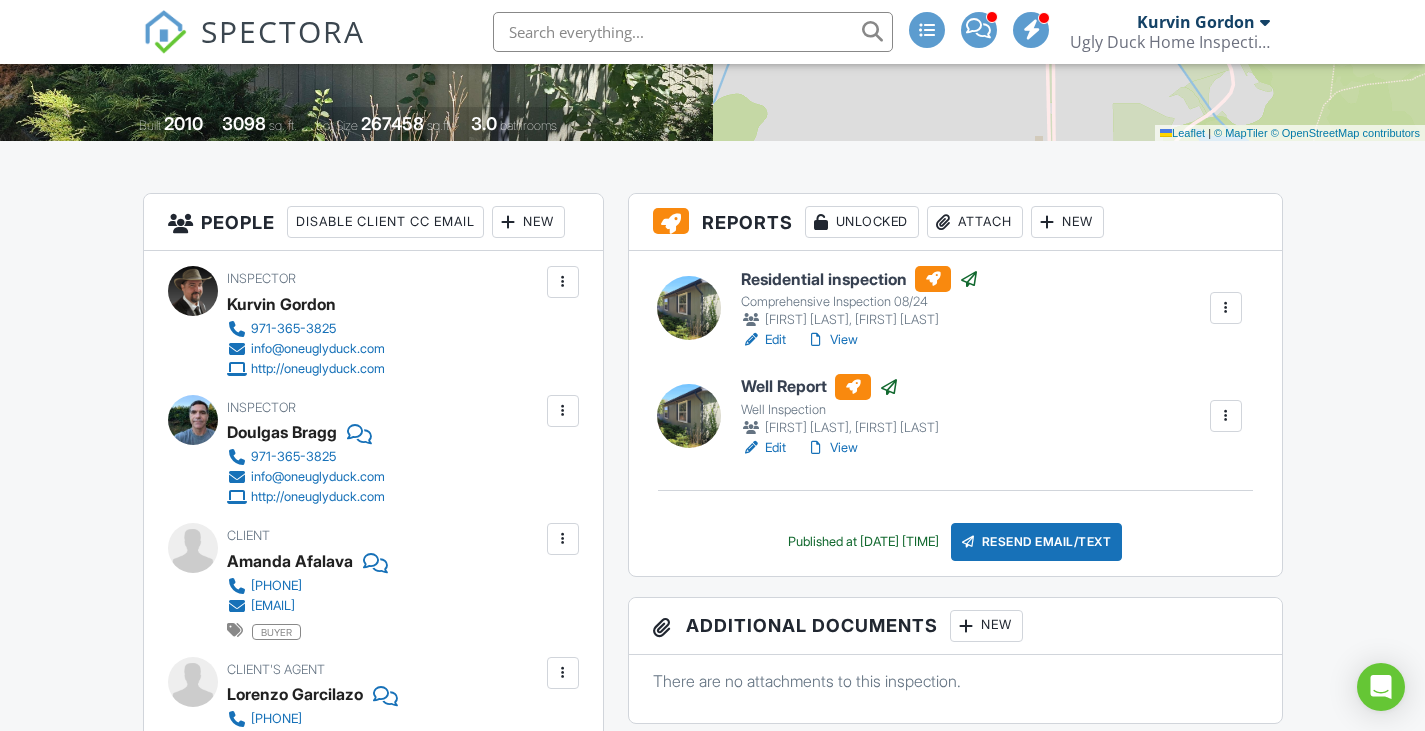 click on "Attach" at bounding box center [975, 222] 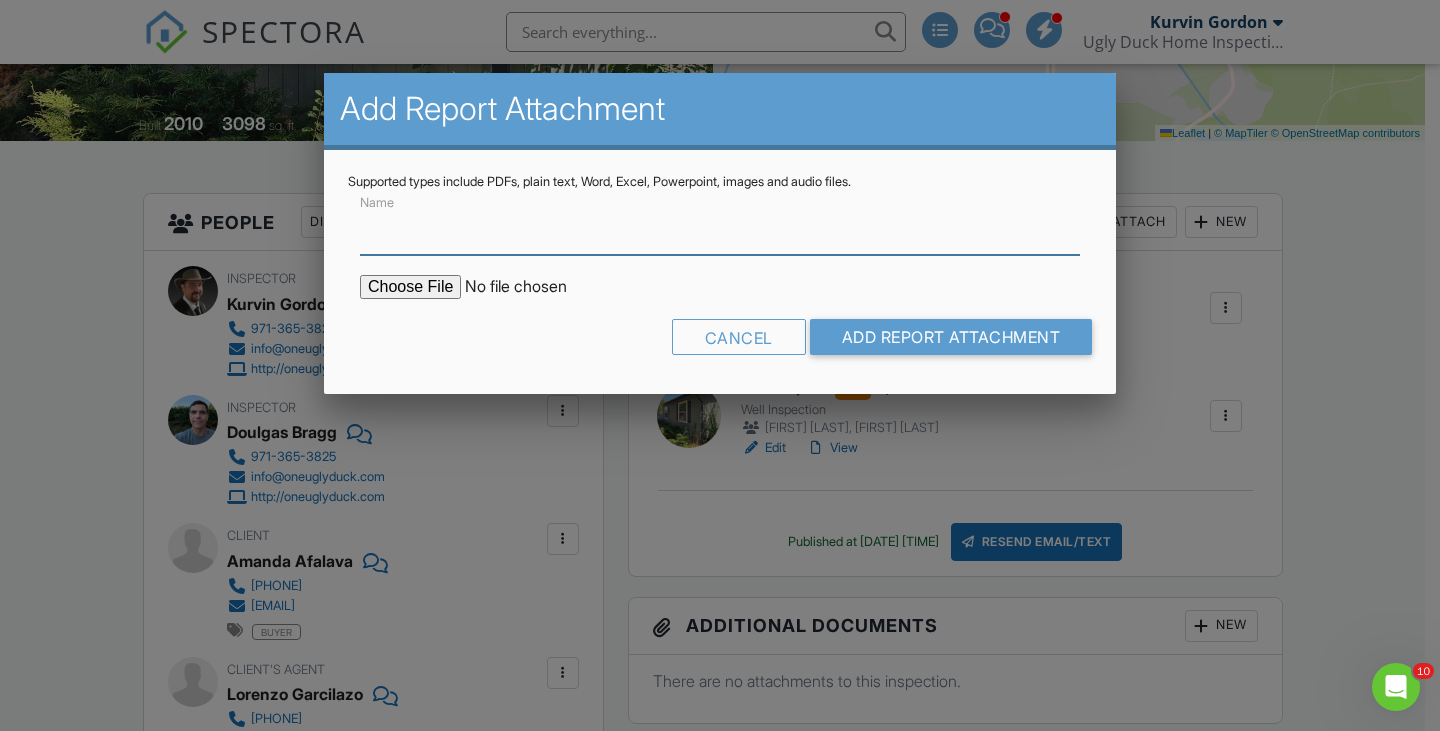 scroll, scrollTop: 0, scrollLeft: 0, axis: both 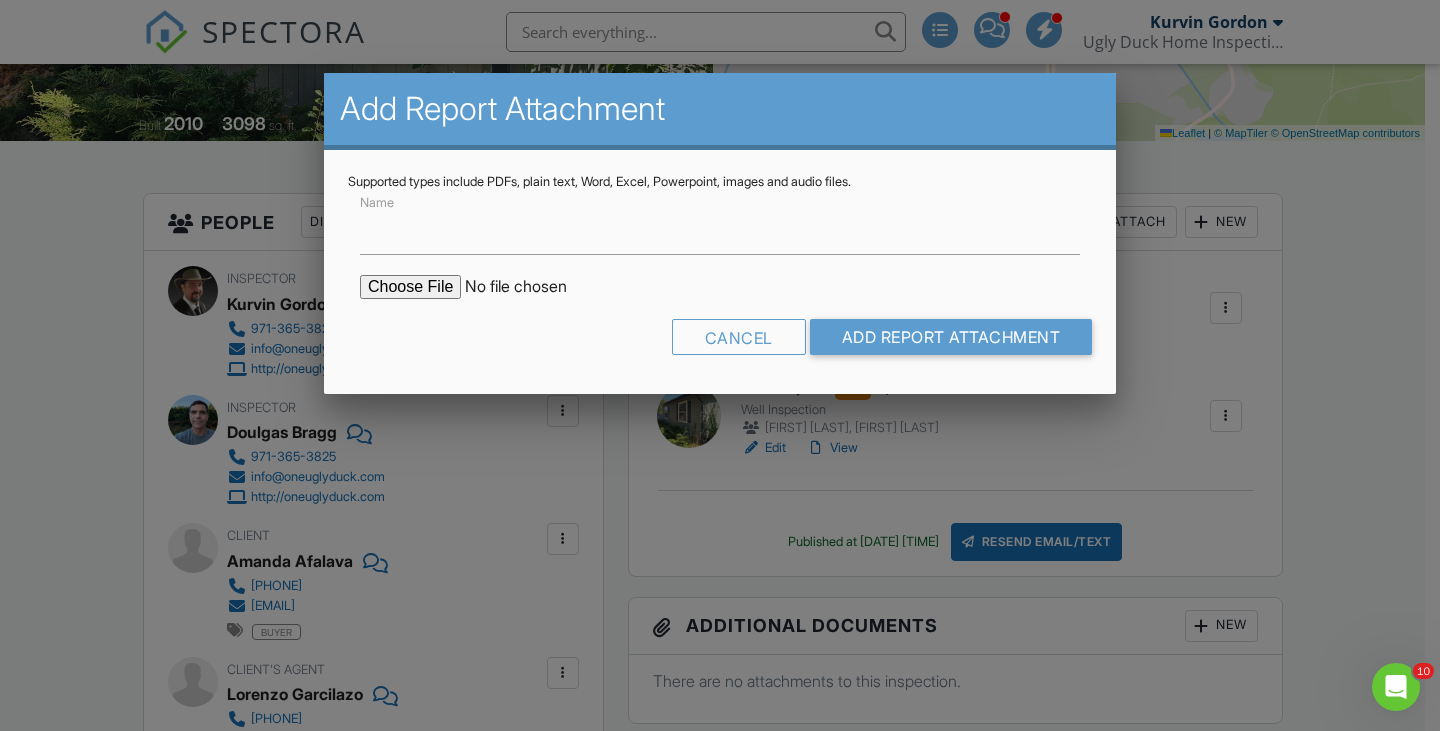 click on "Name
Cancel
Add Report Attachment" at bounding box center (720, 280) 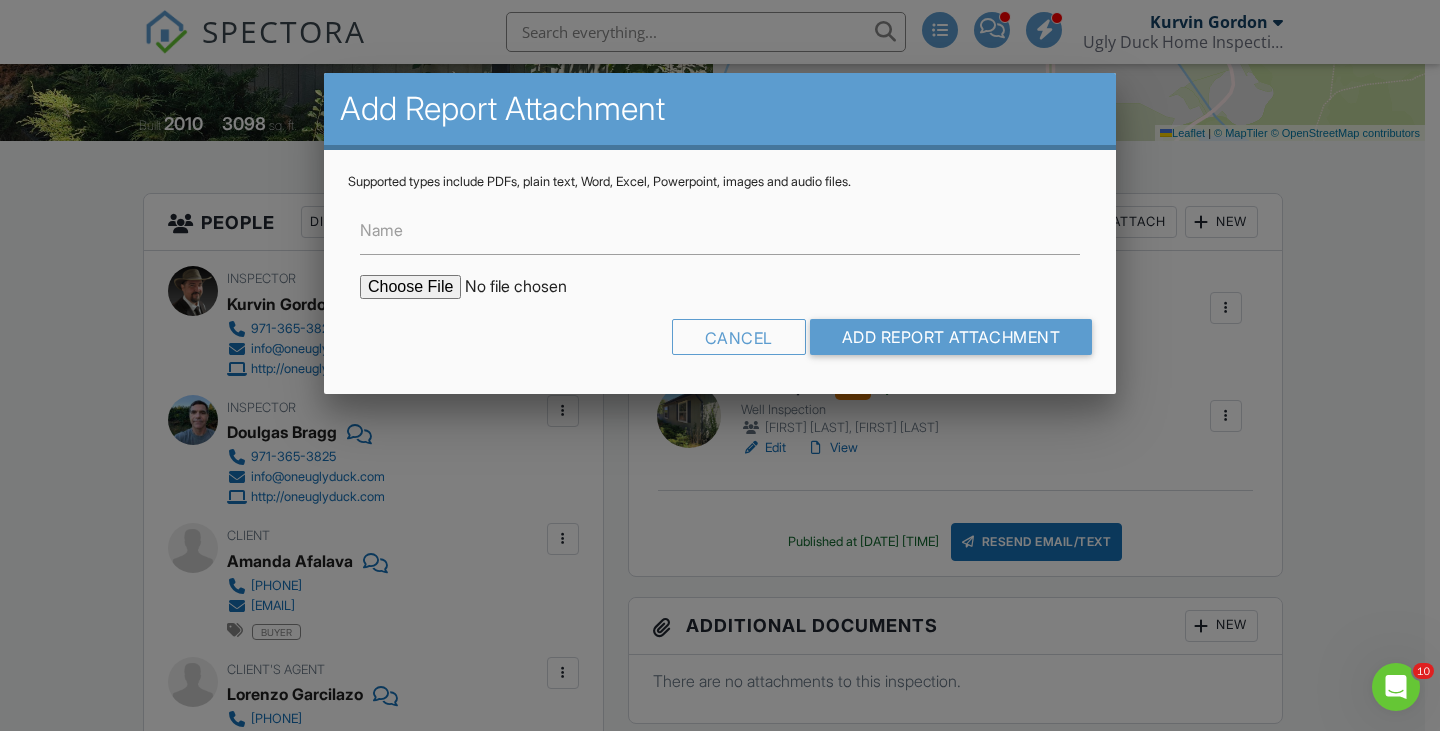 click at bounding box center [530, 287] 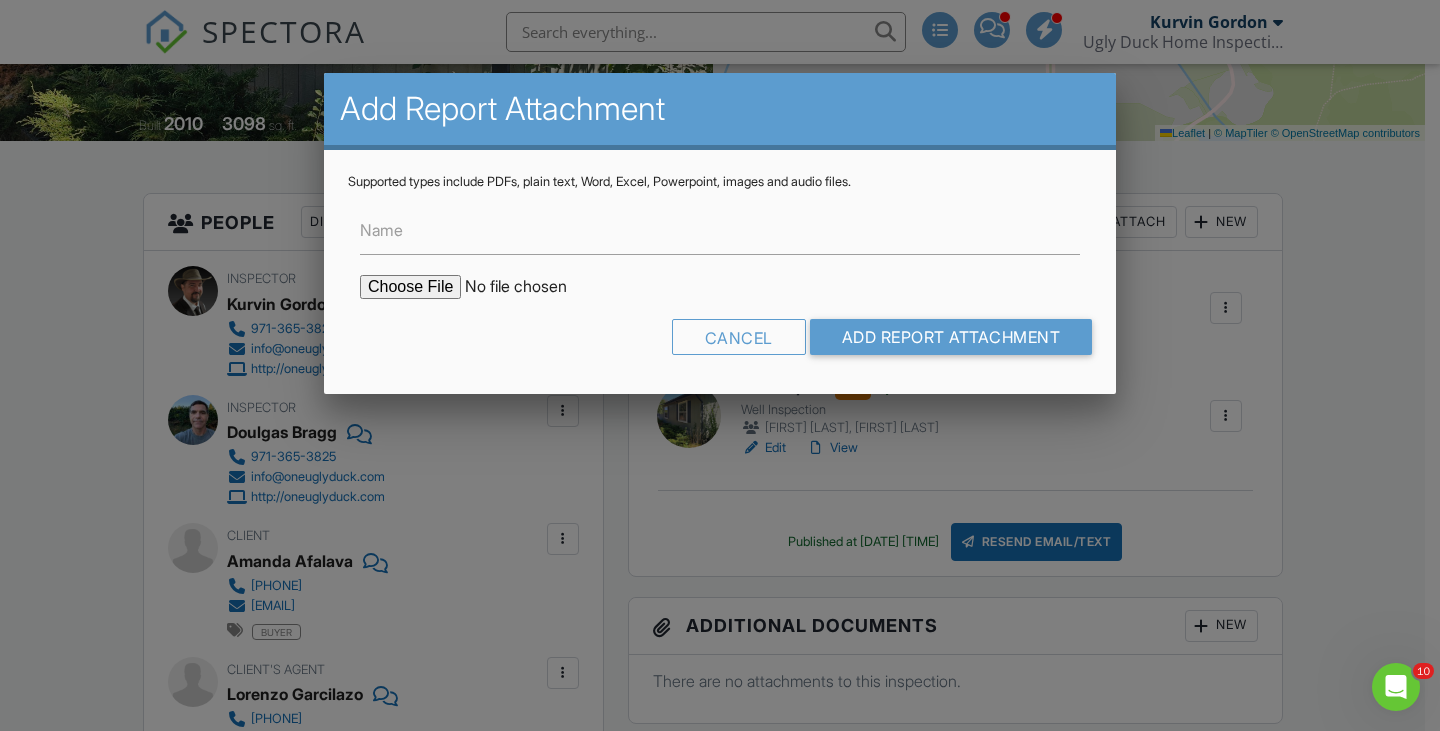 click at bounding box center [530, 287] 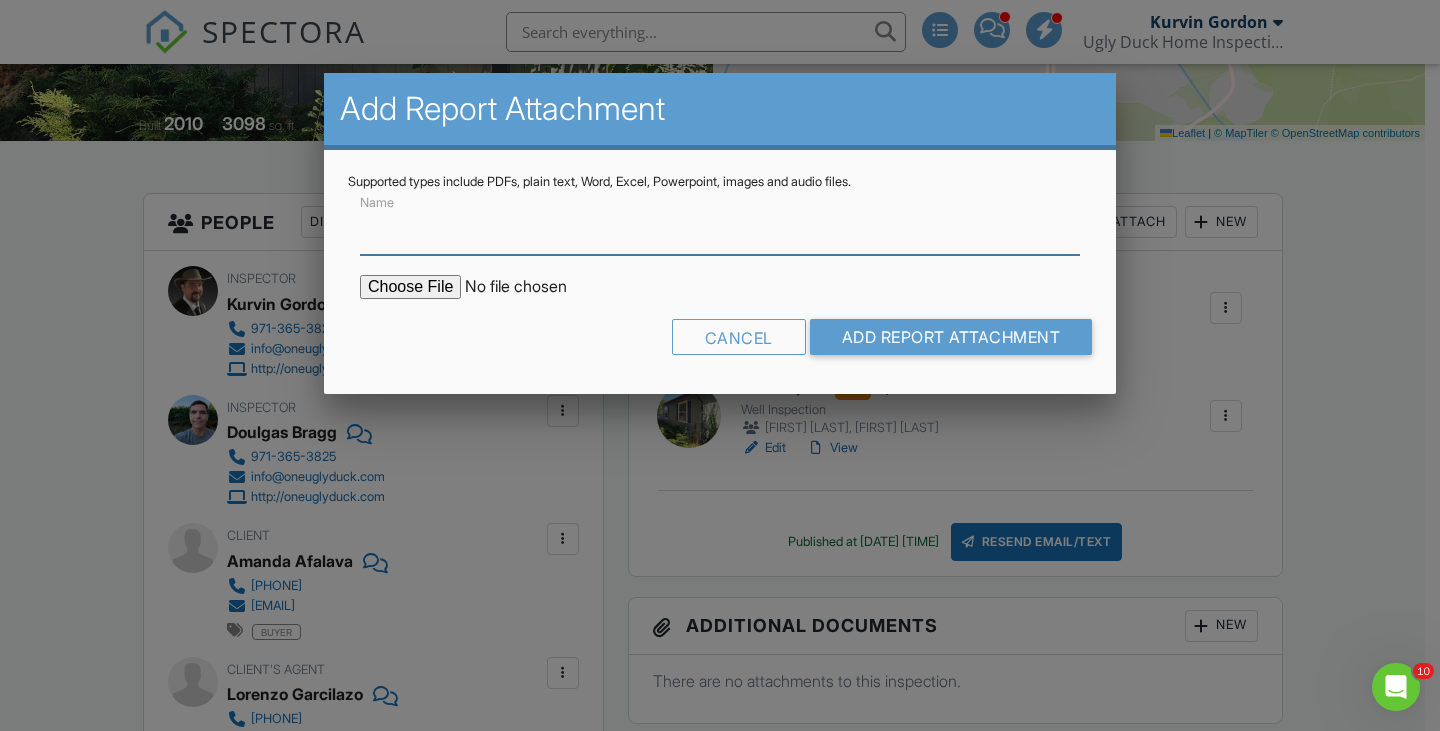 click on "Name" at bounding box center (720, 230) 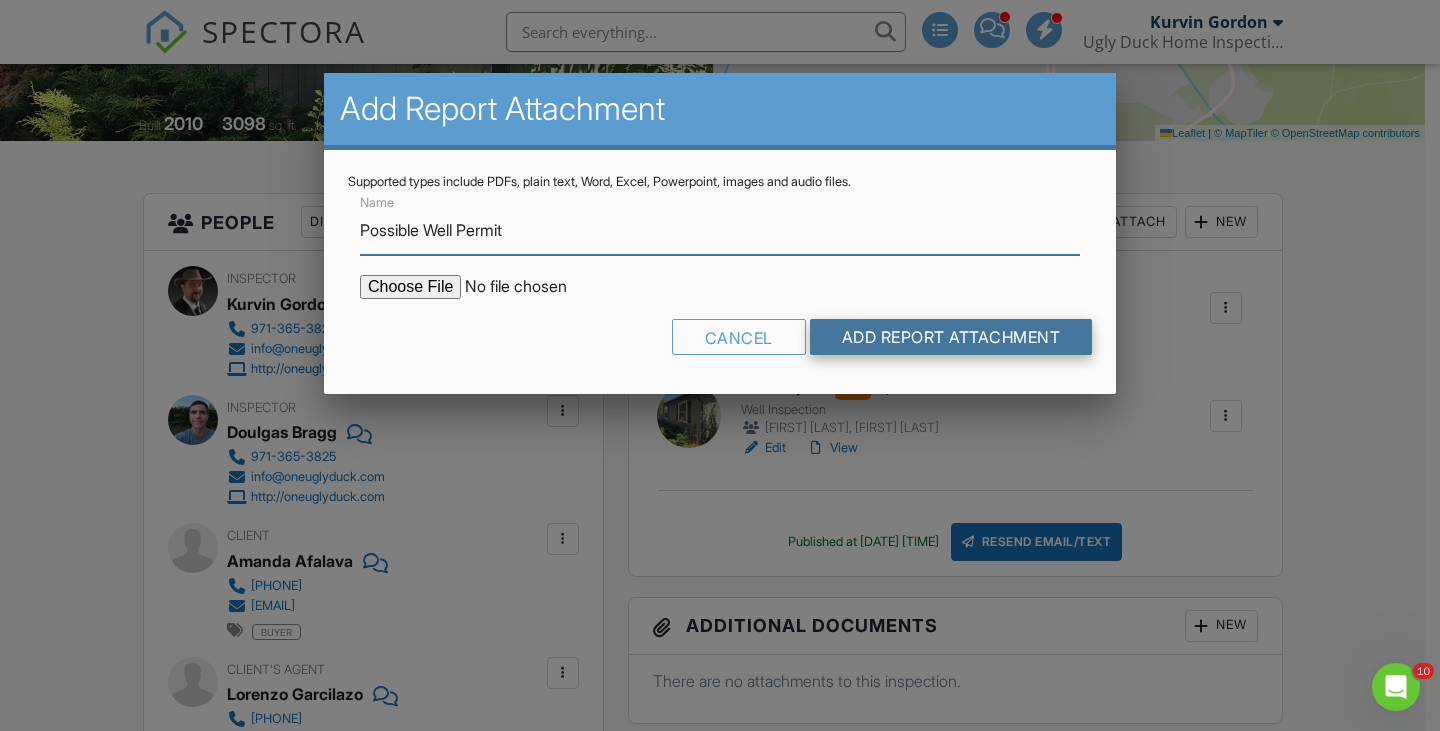 type on "Possible Well Permit" 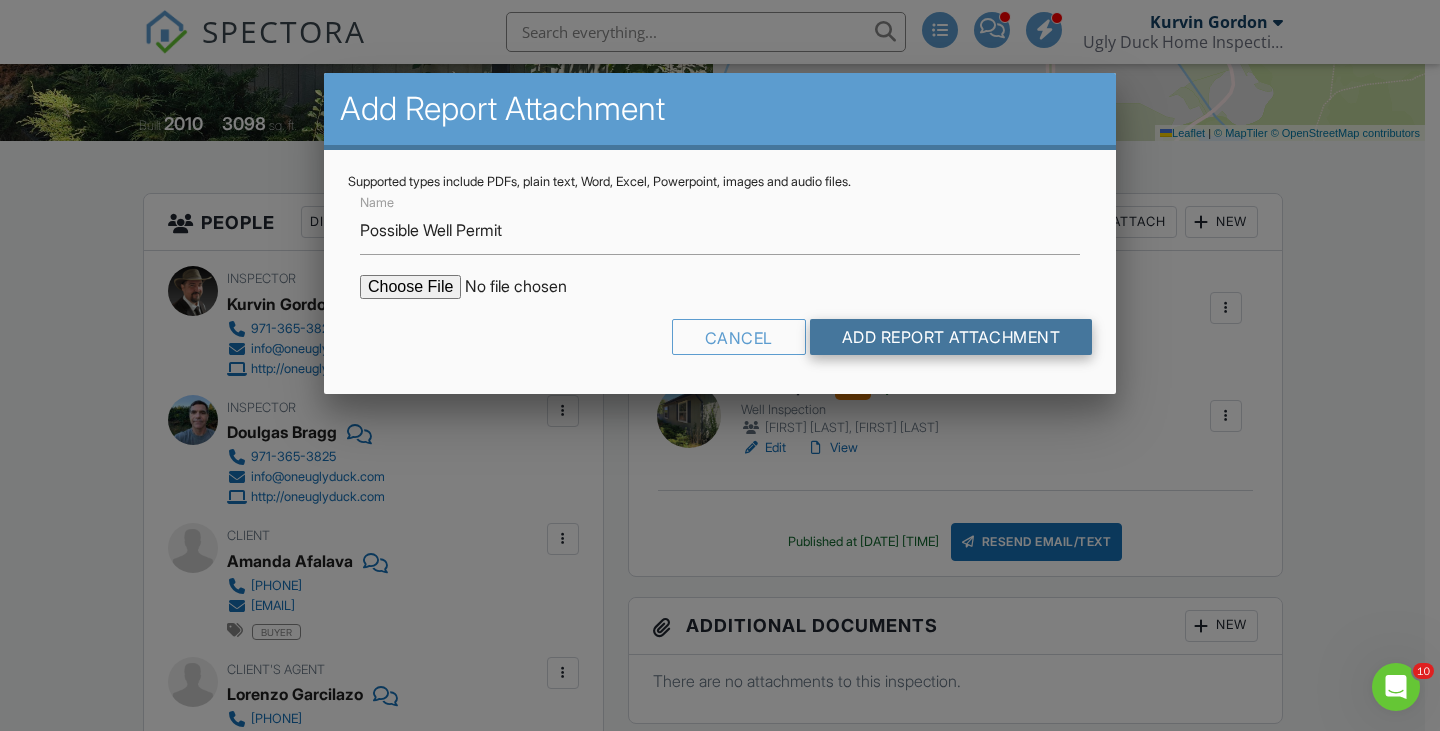 click on "Add Report Attachment" at bounding box center (951, 337) 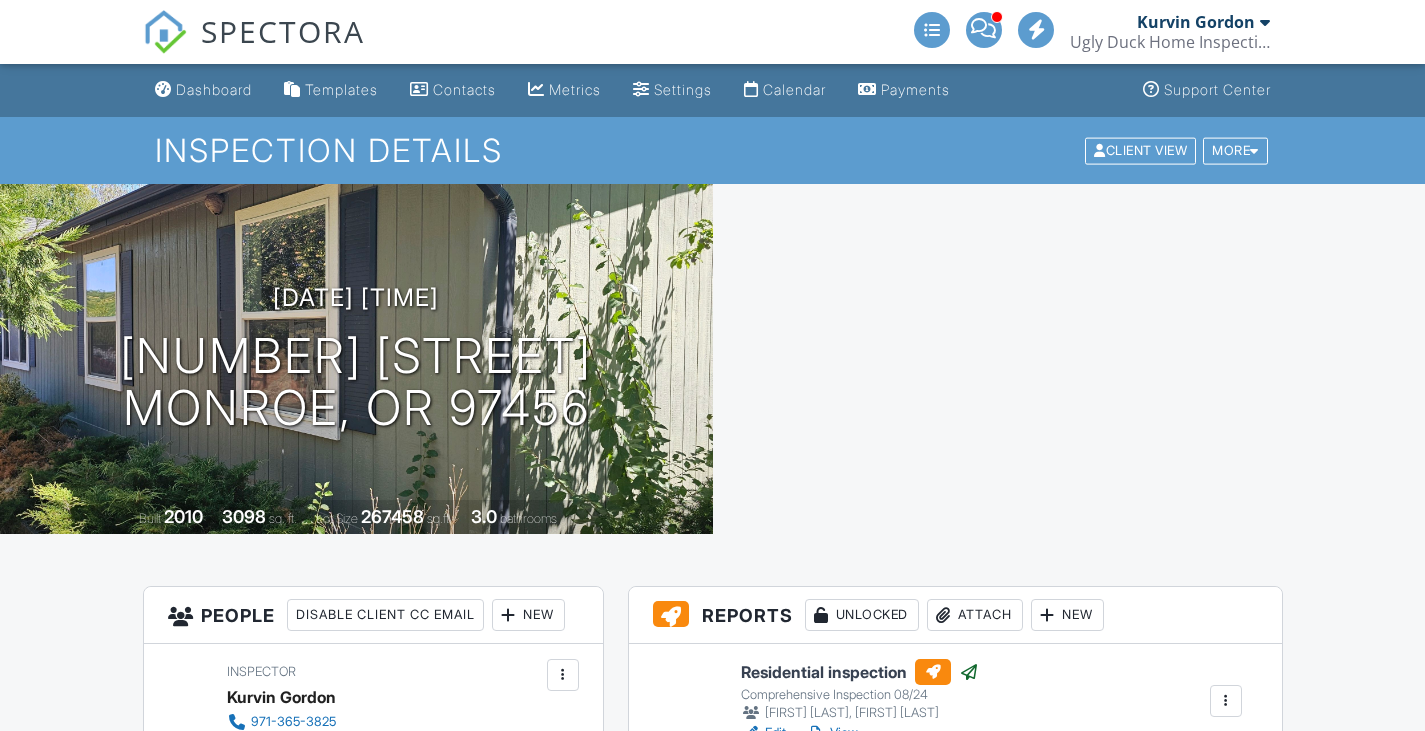 scroll, scrollTop: 0, scrollLeft: 0, axis: both 